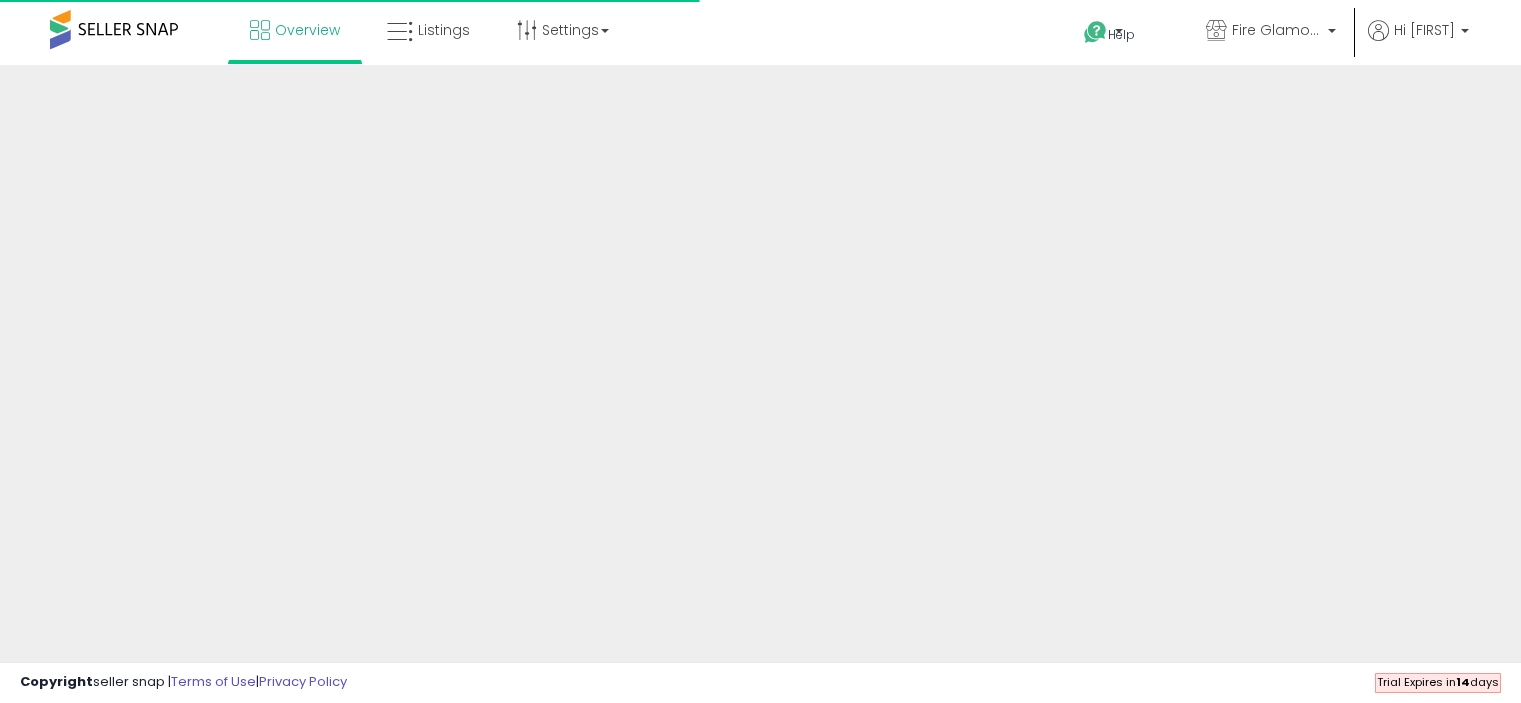 scroll, scrollTop: 0, scrollLeft: 0, axis: both 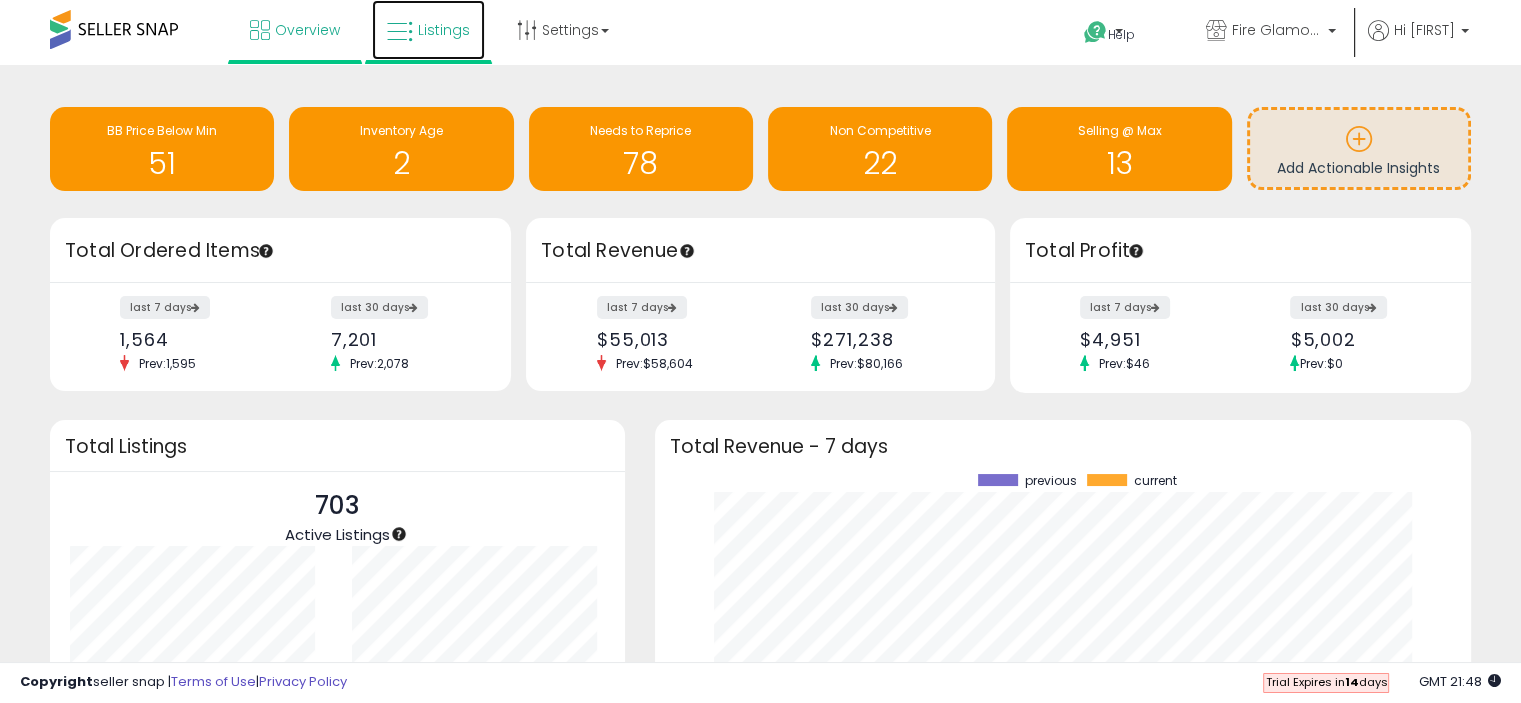 click on "Listings" at bounding box center [444, 30] 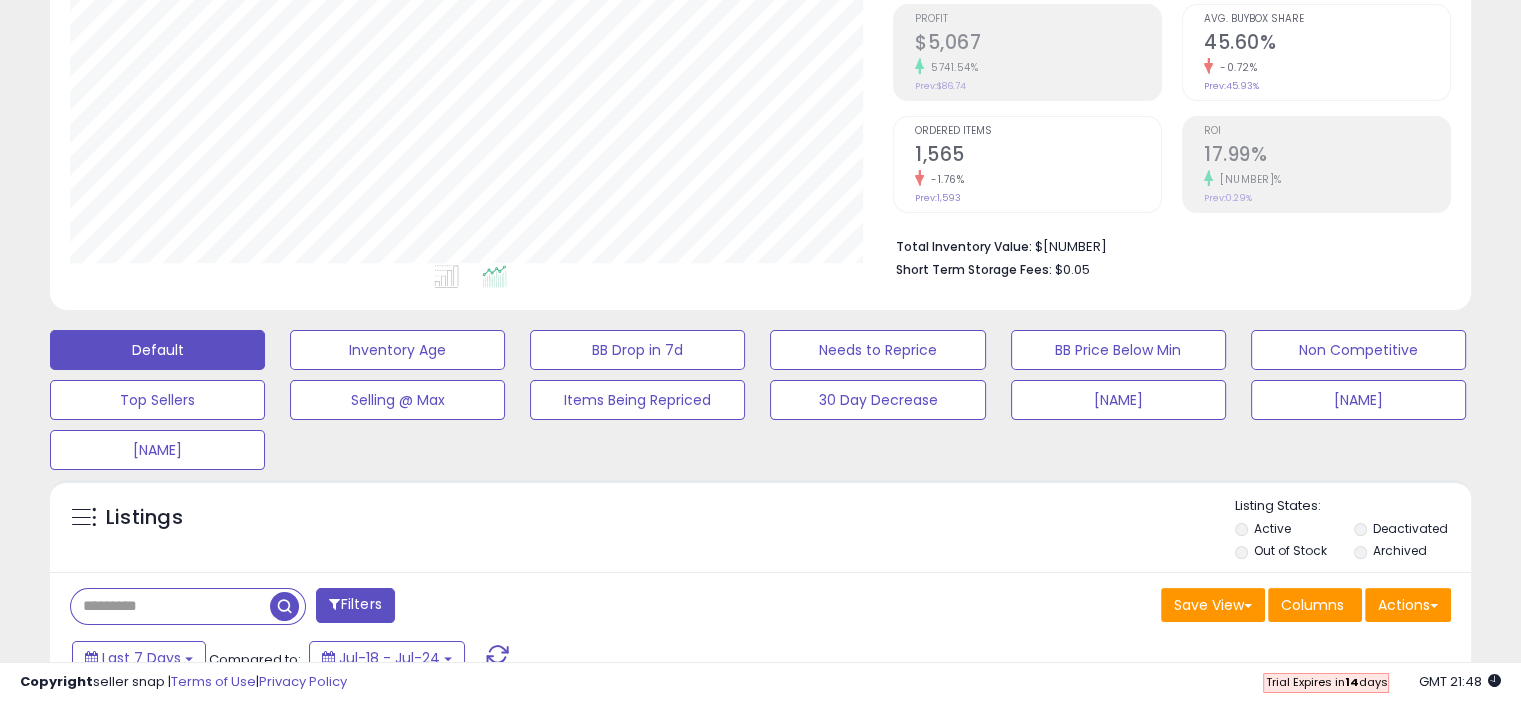 scroll, scrollTop: 600, scrollLeft: 0, axis: vertical 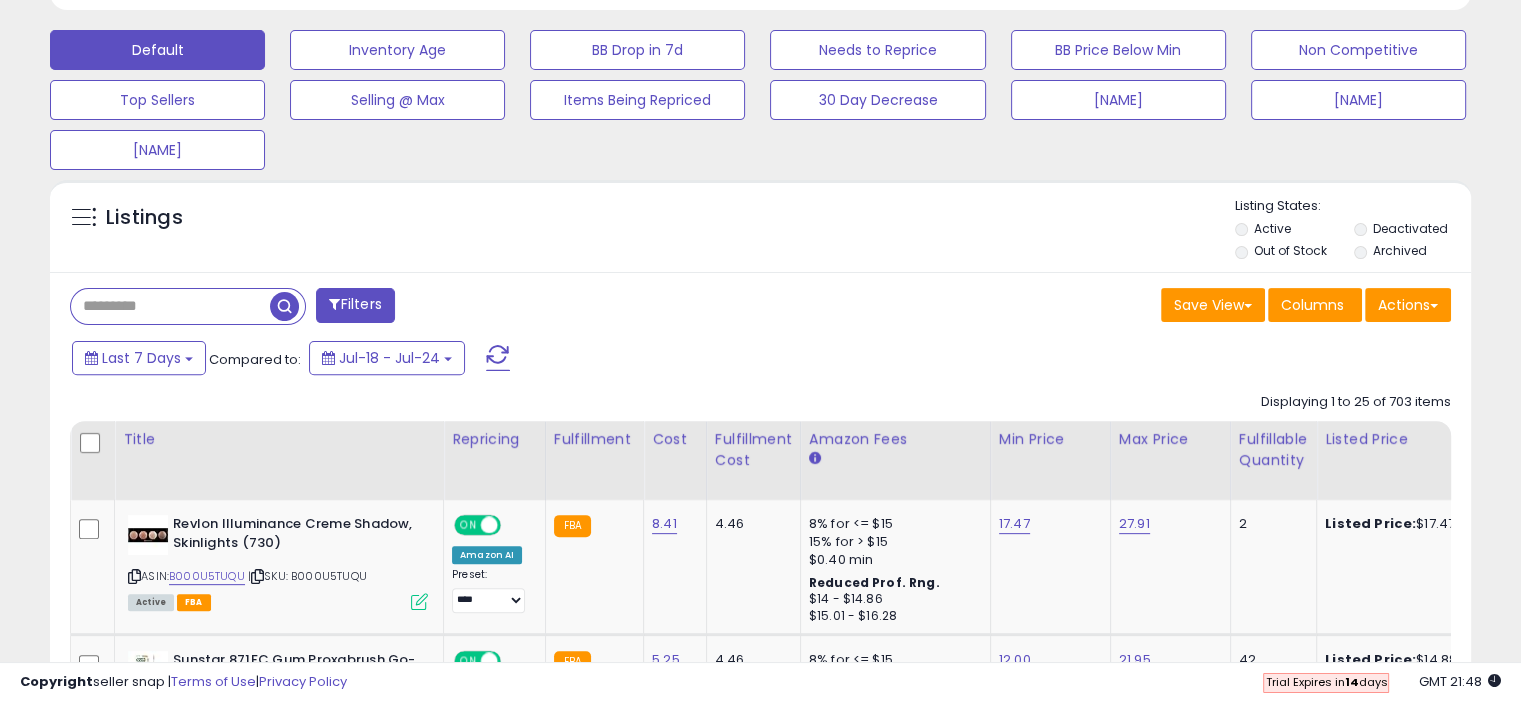 click at bounding box center (170, 306) 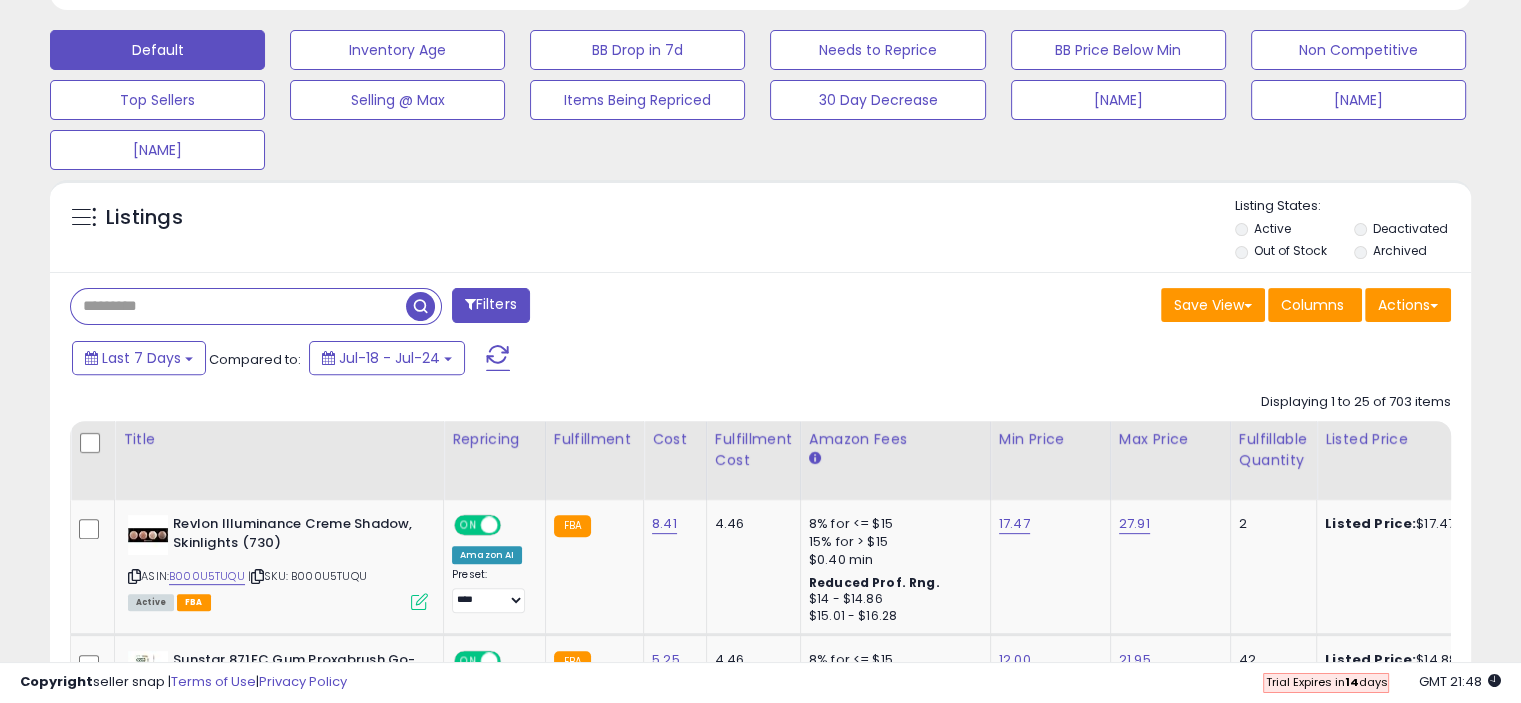 paste on "**********" 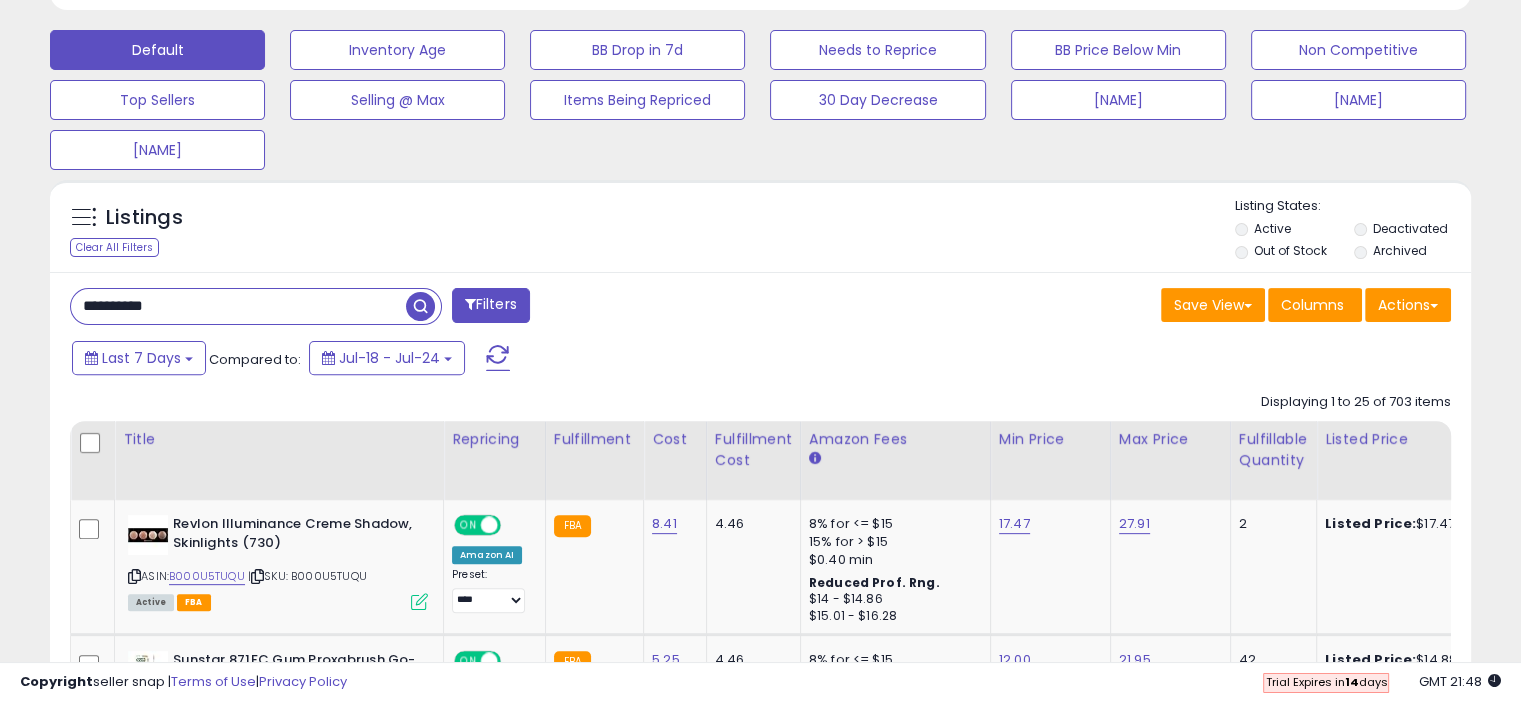 type on "**********" 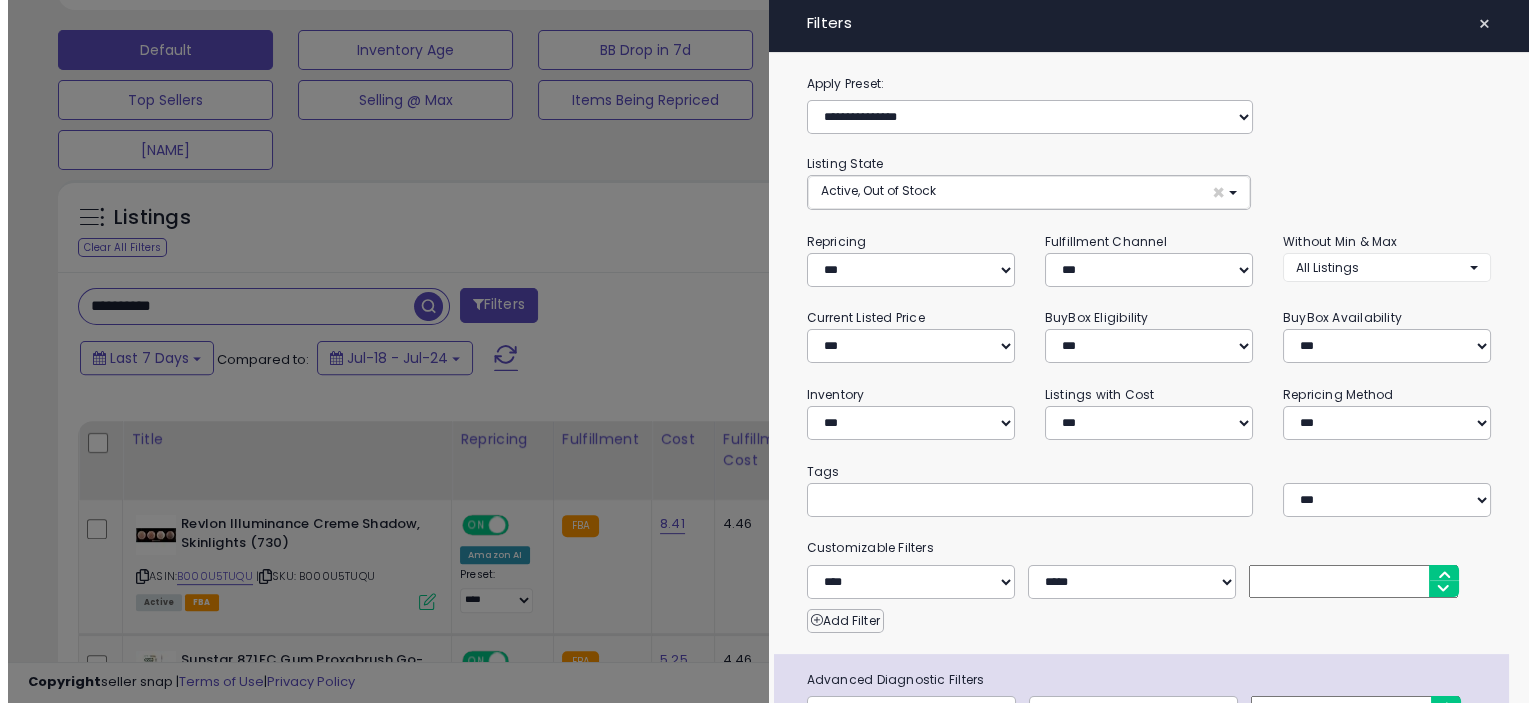 scroll, scrollTop: 999589, scrollLeft: 999168, axis: both 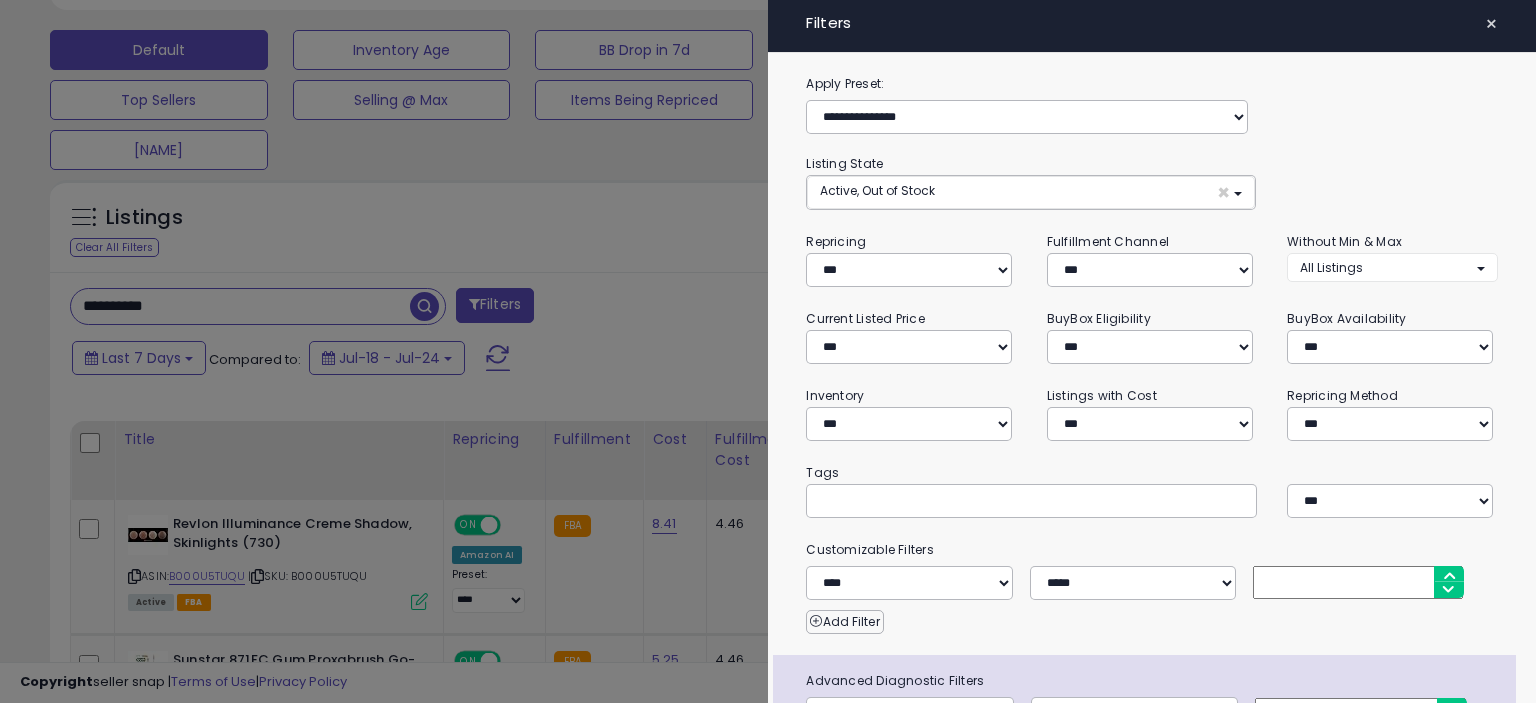 click on "×" at bounding box center [1491, 24] 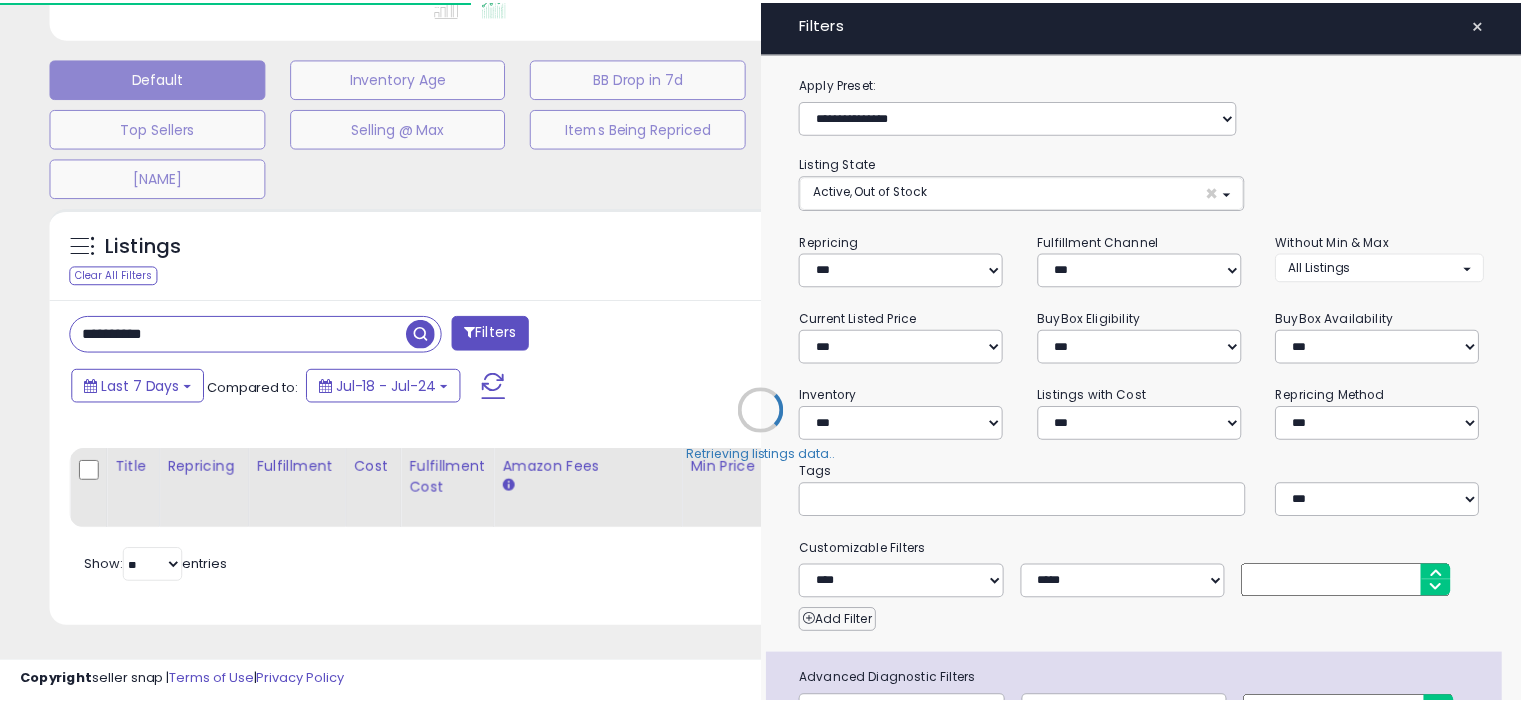 scroll, scrollTop: 600, scrollLeft: 0, axis: vertical 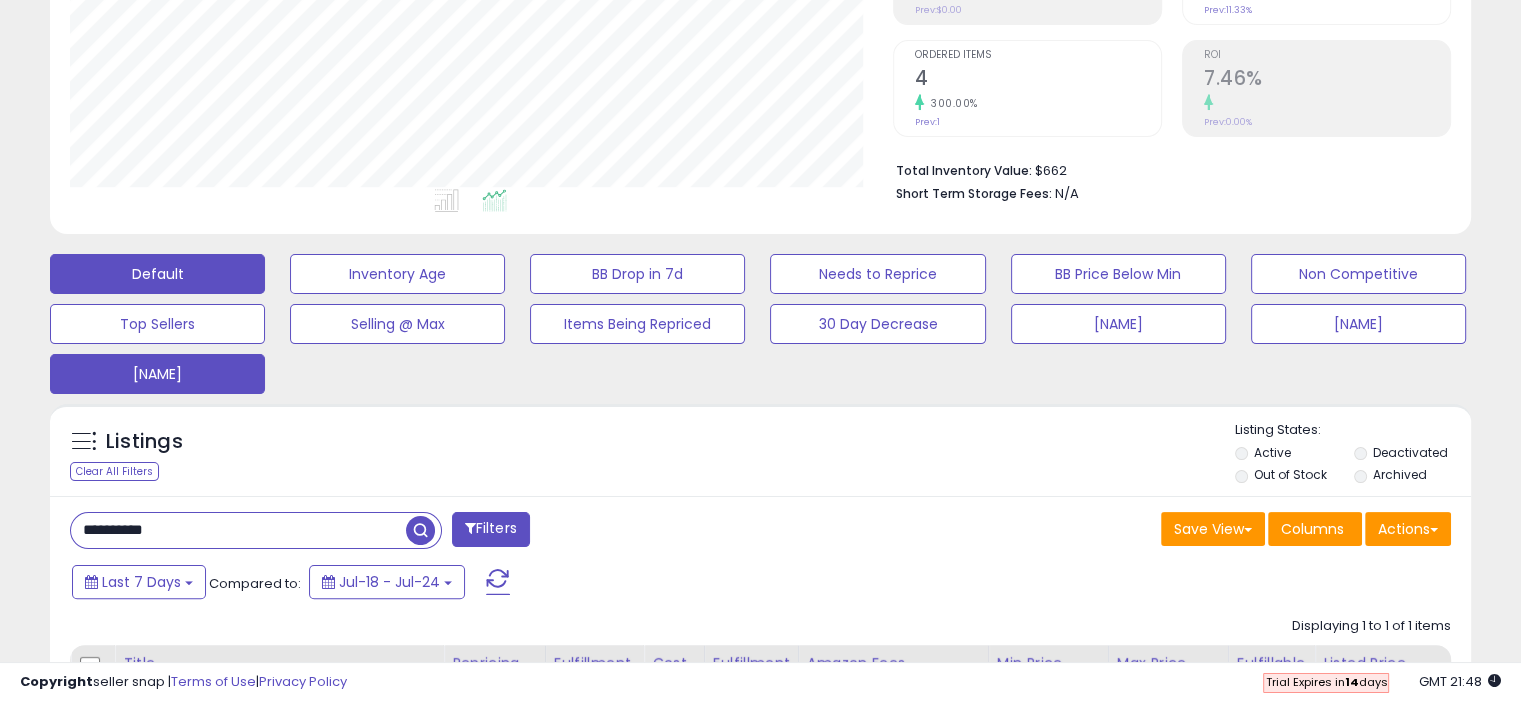 click on "[NAME]" at bounding box center [397, 274] 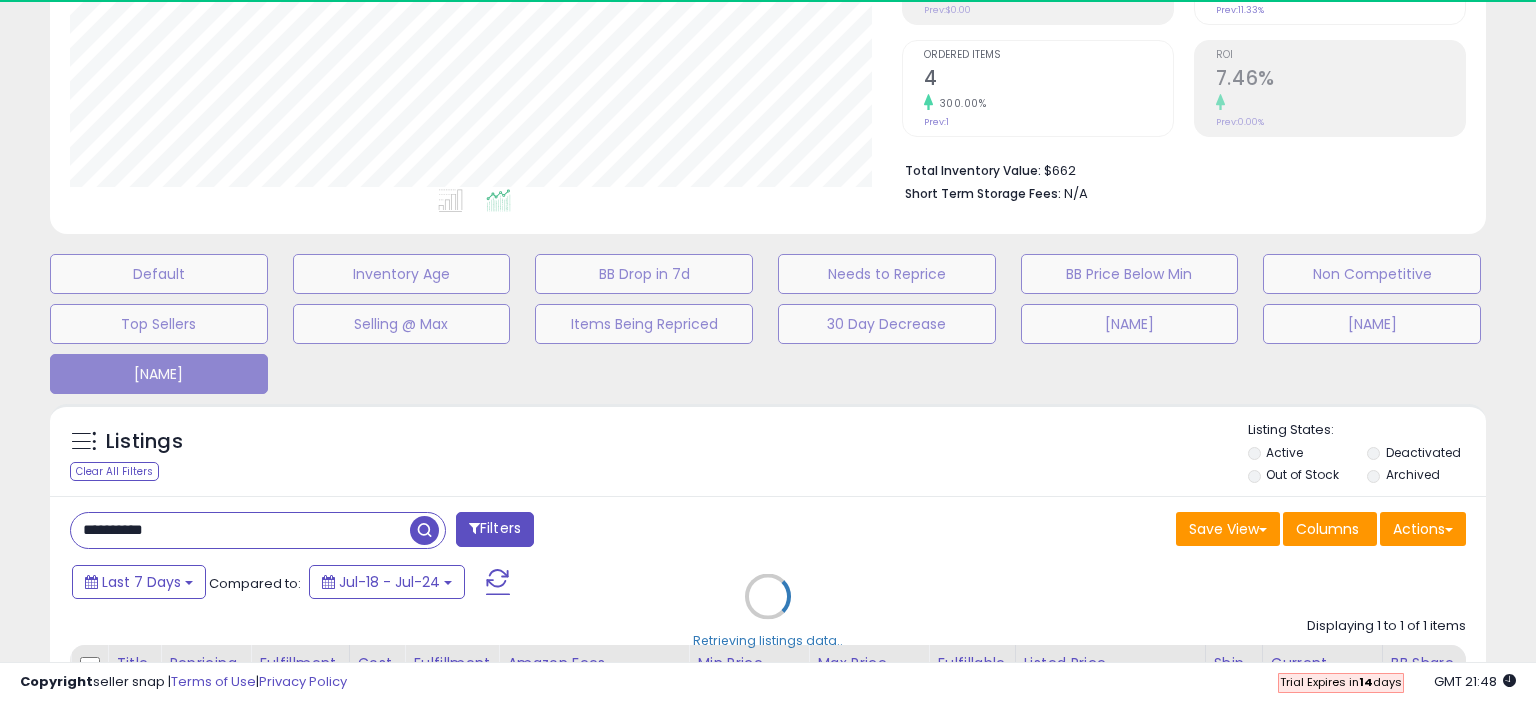 type 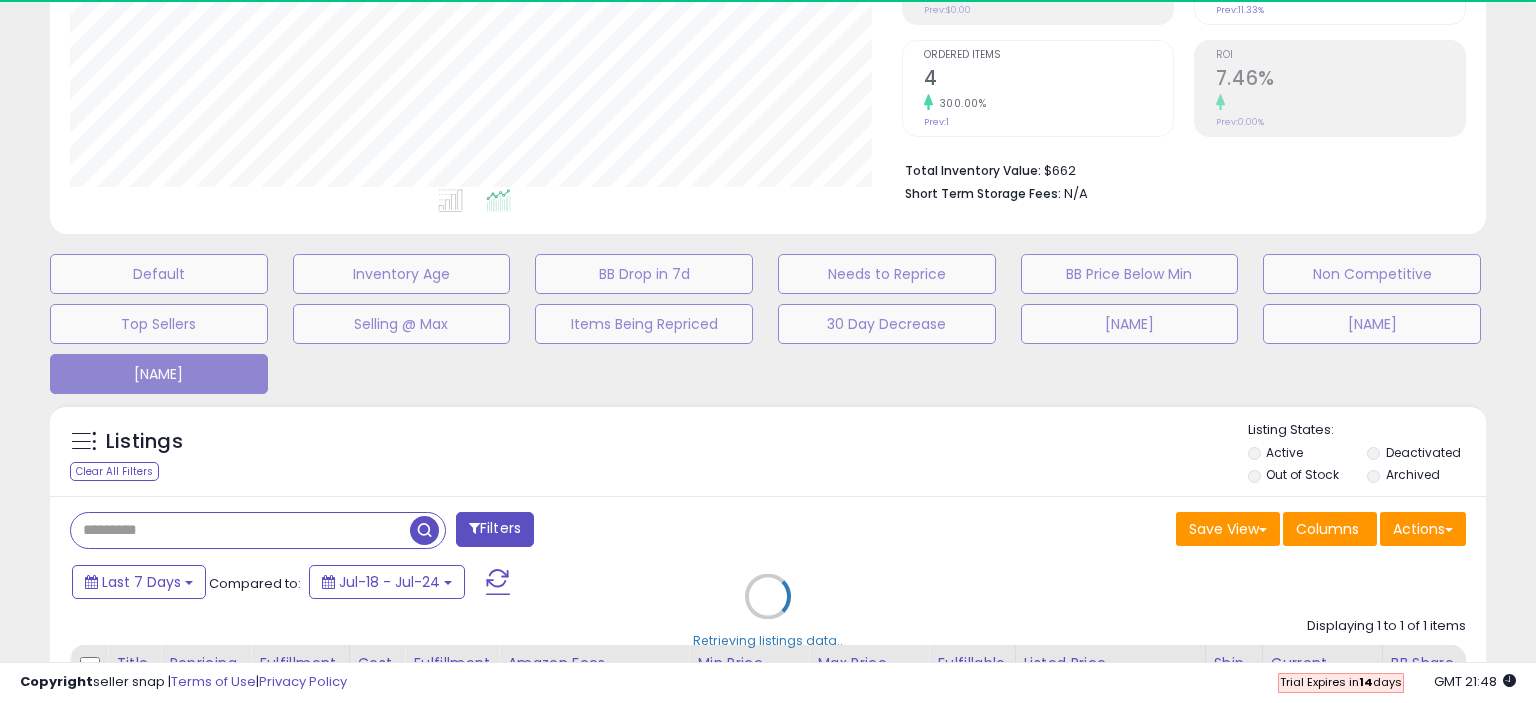 select on "*" 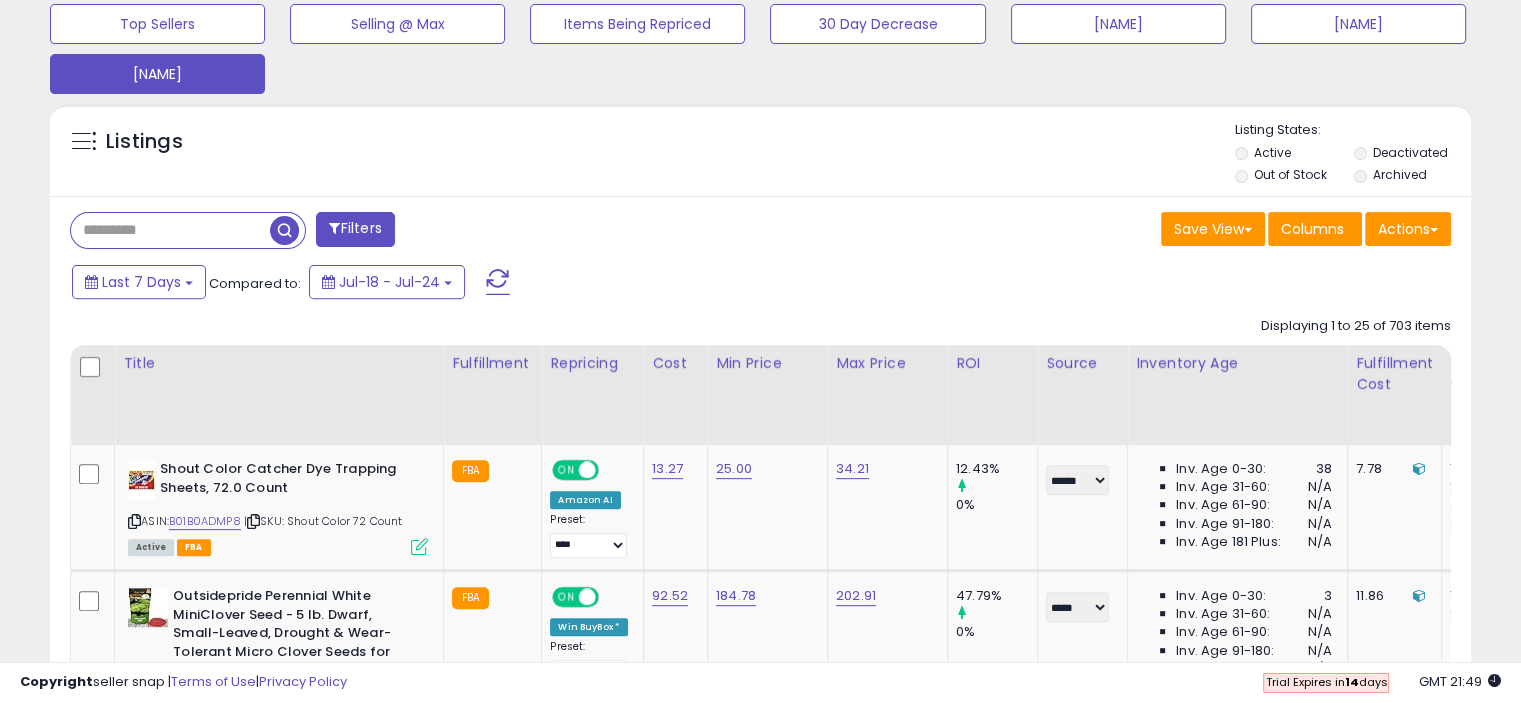 click at bounding box center (170, 230) 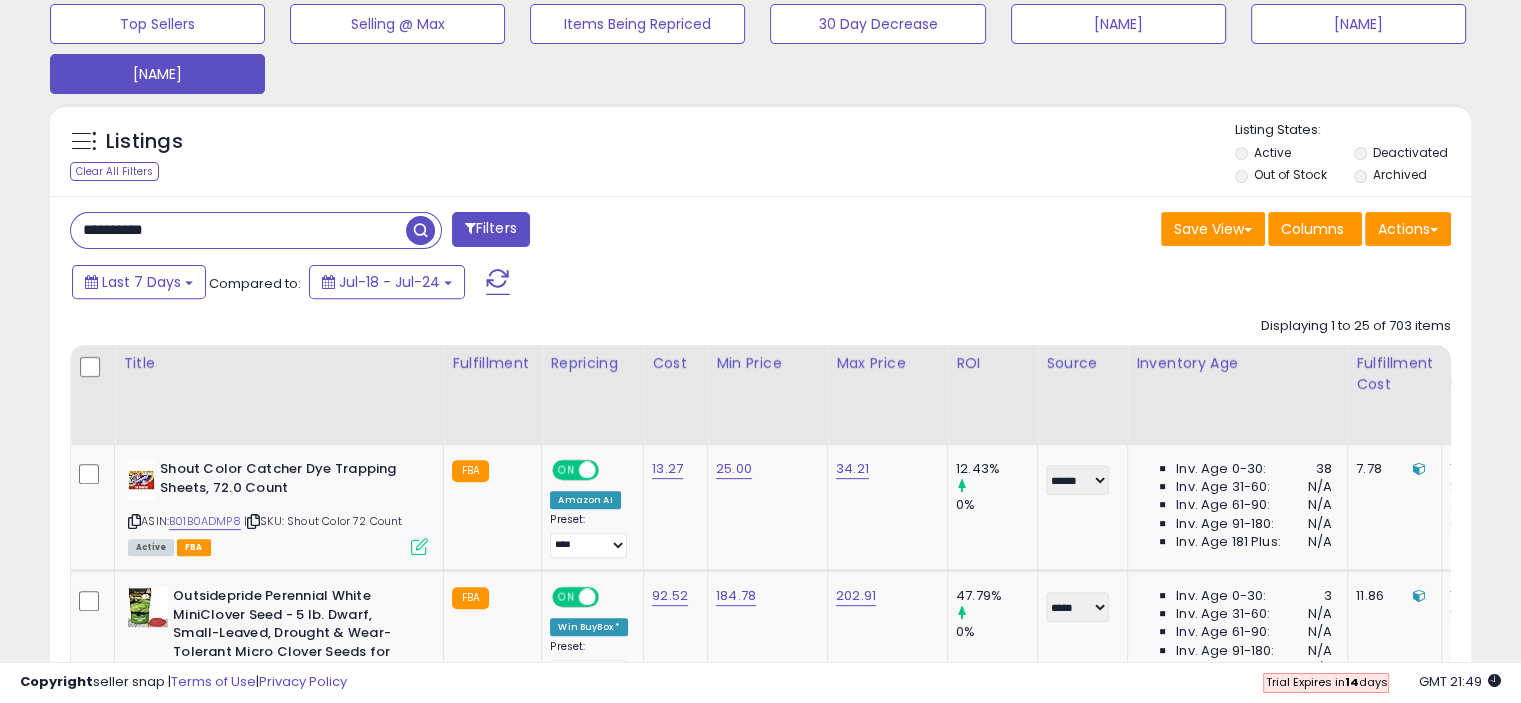 type on "**********" 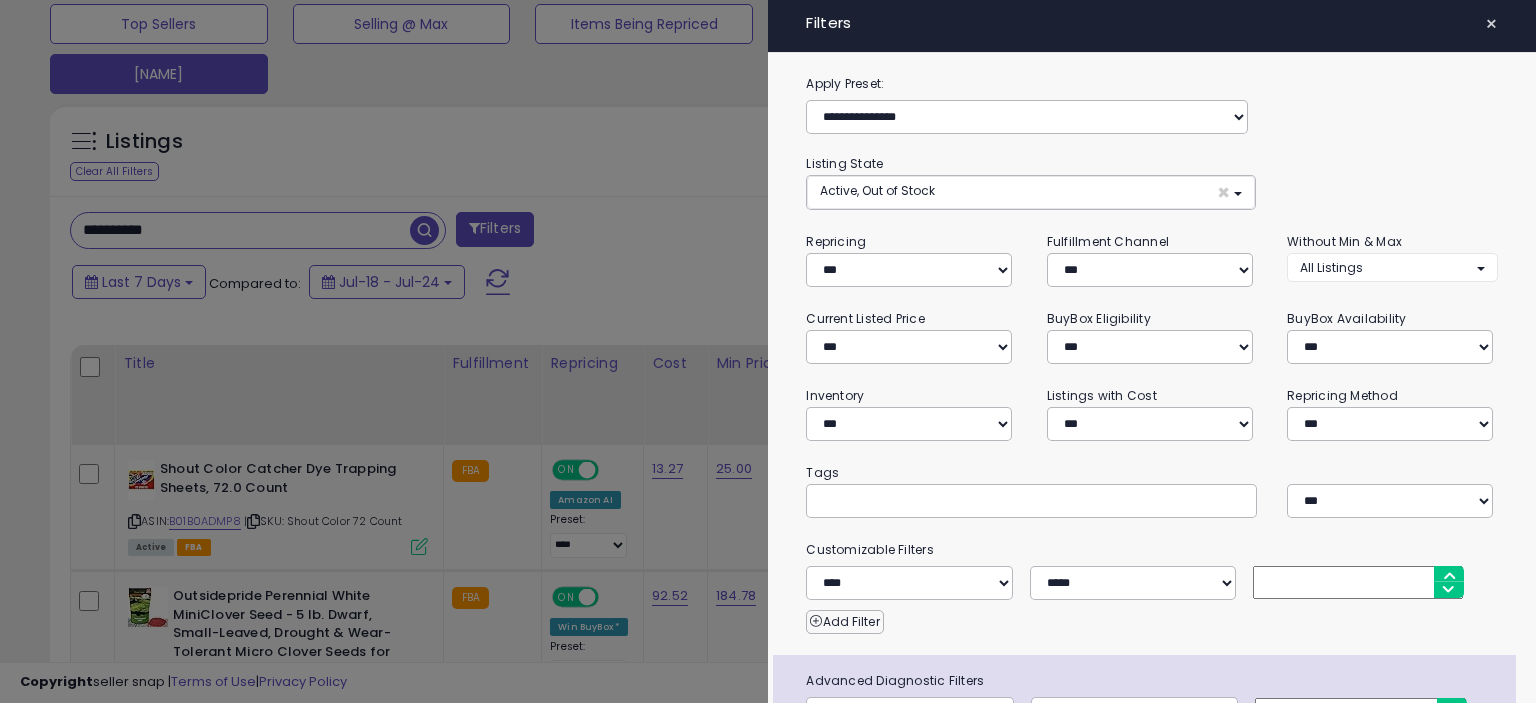 click on "×" at bounding box center (1491, 24) 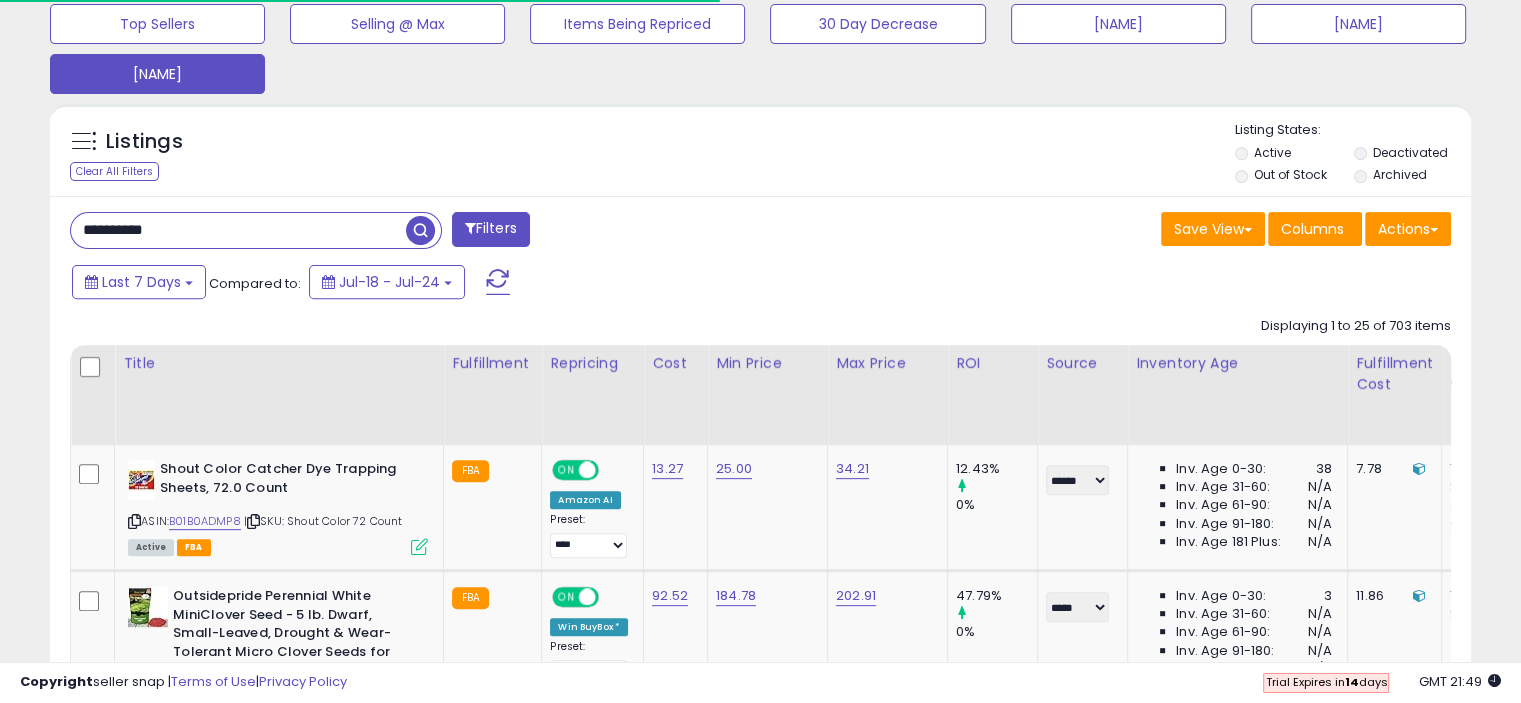 click at bounding box center [420, 230] 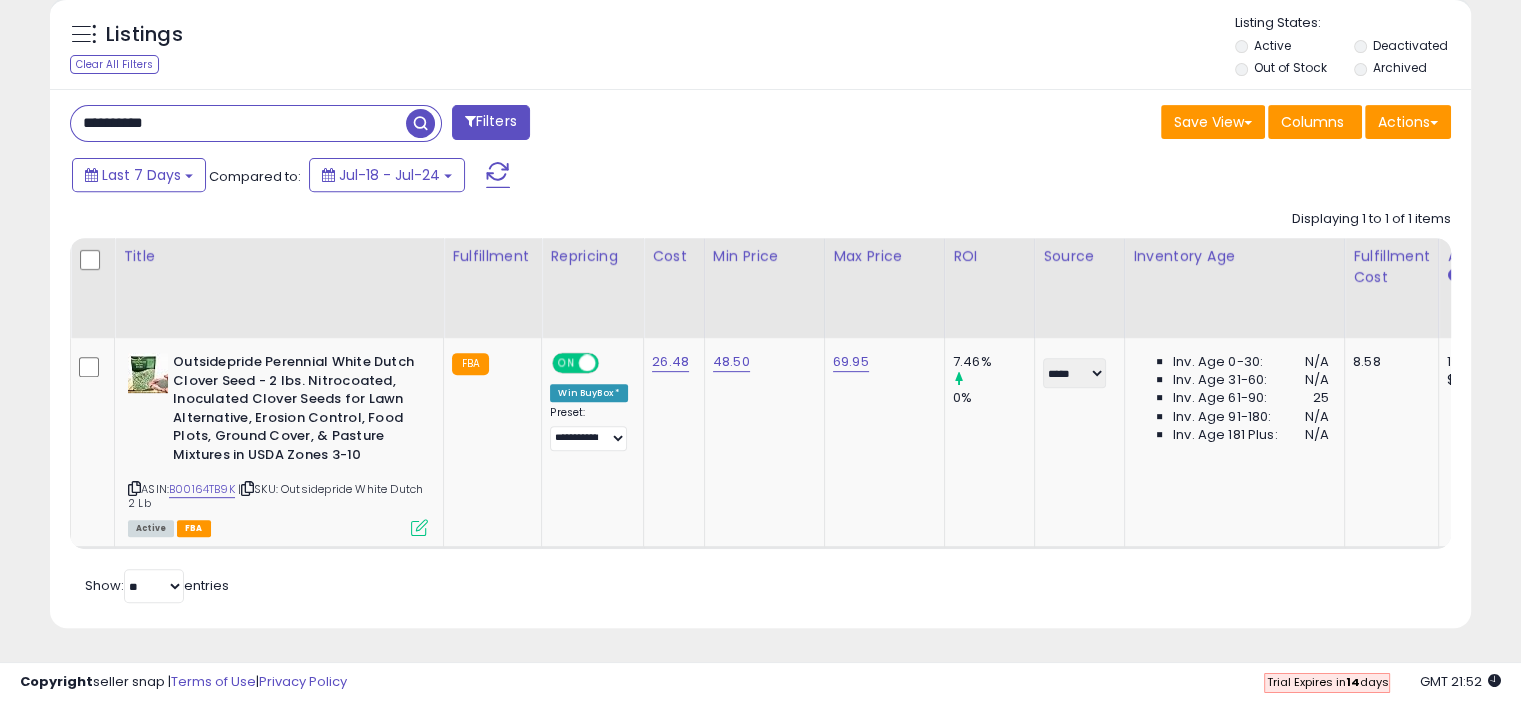 scroll, scrollTop: 0, scrollLeft: 84, axis: horizontal 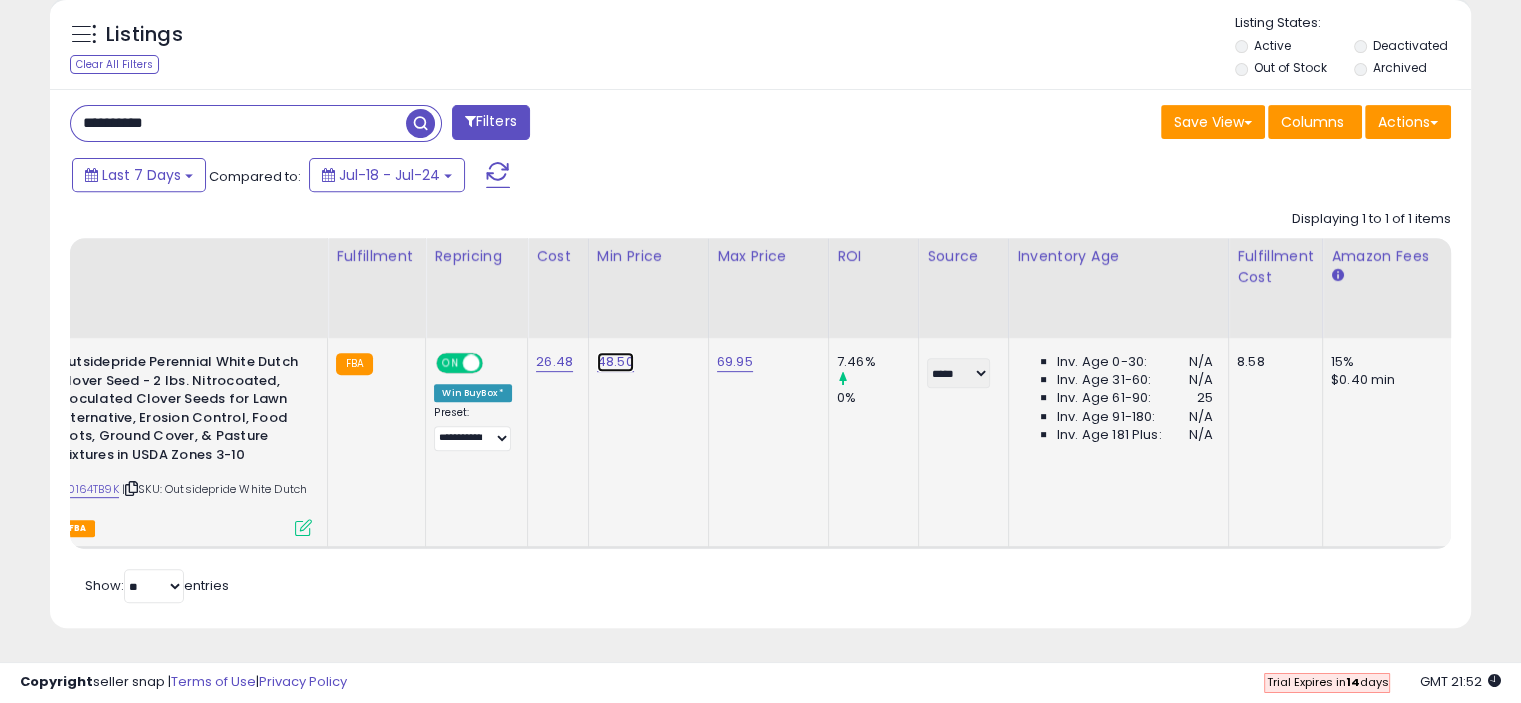 click on "48.50" at bounding box center (615, 362) 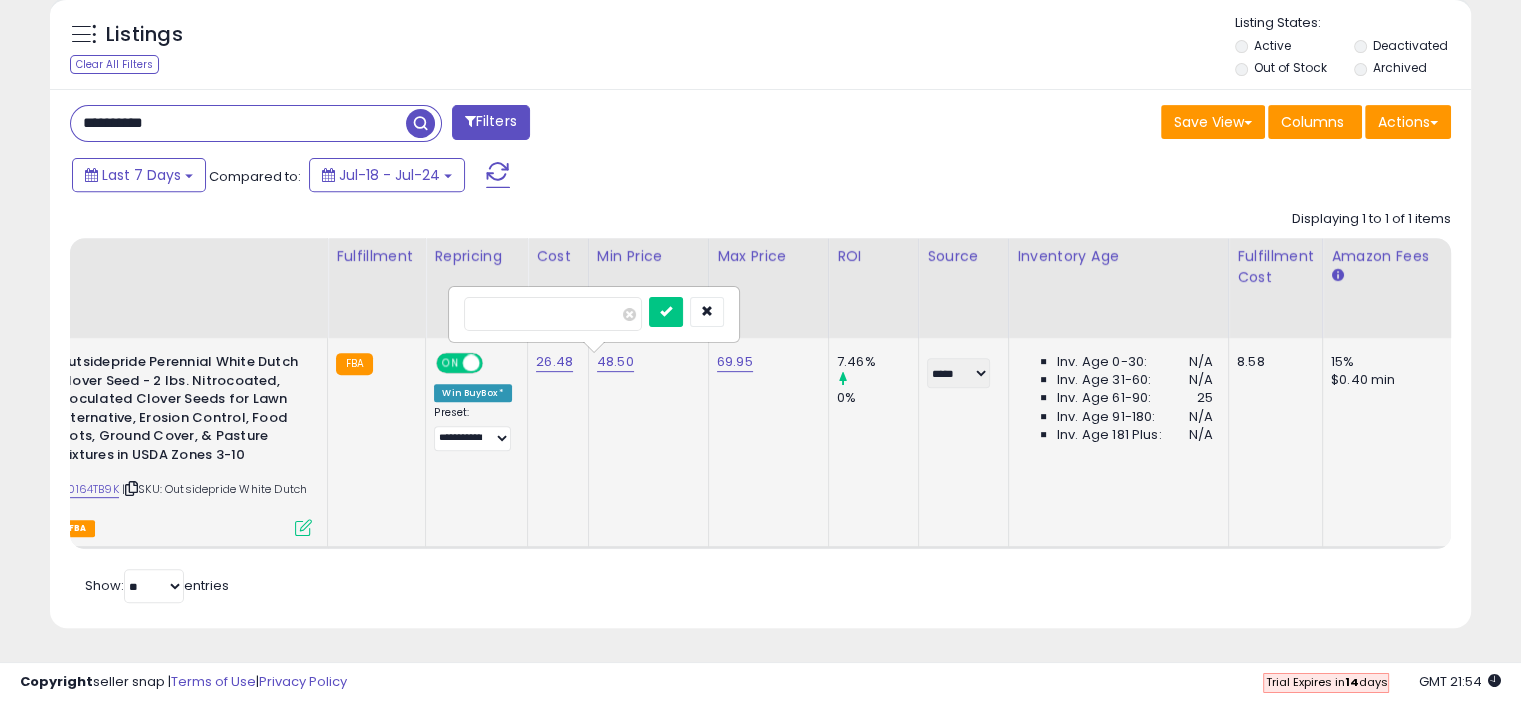 click on "[NUMBER]%  0%" 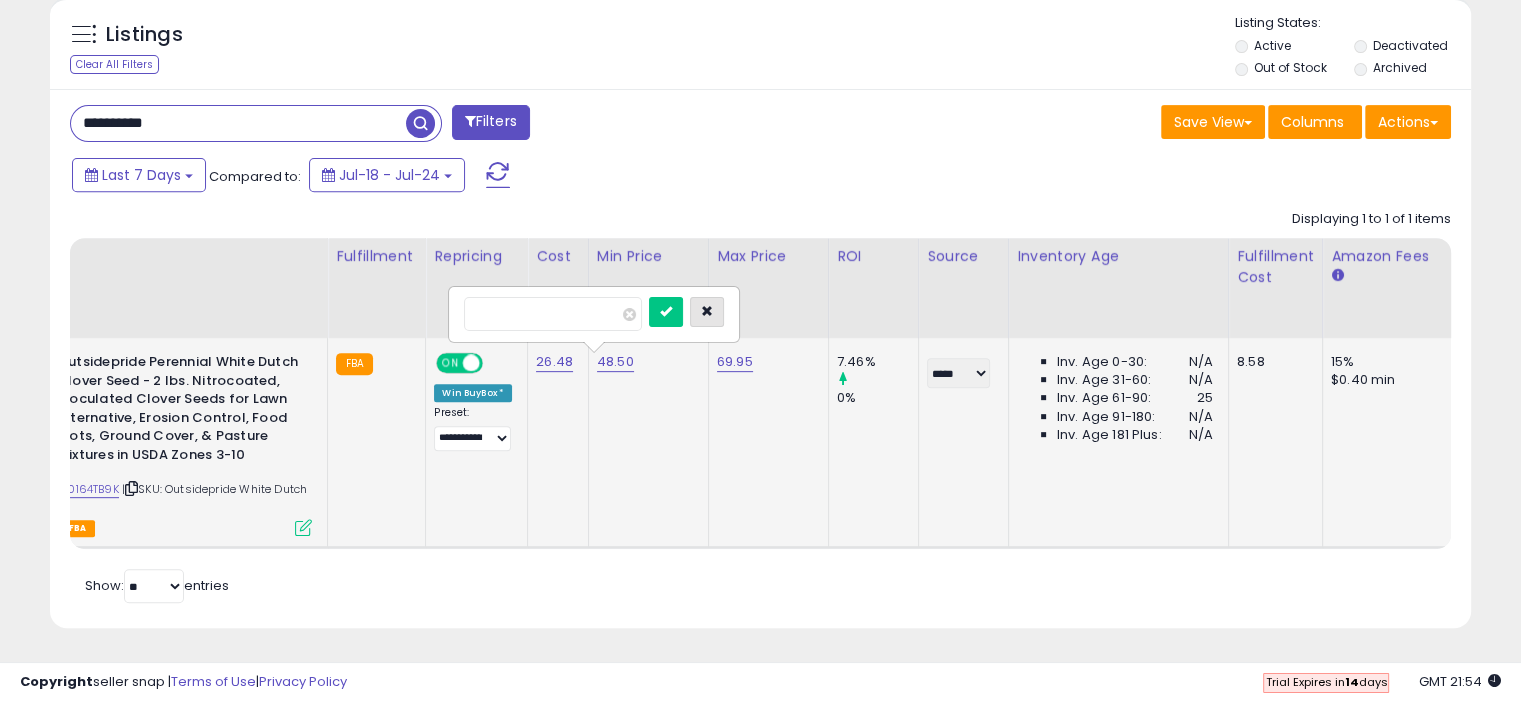 click at bounding box center (707, 311) 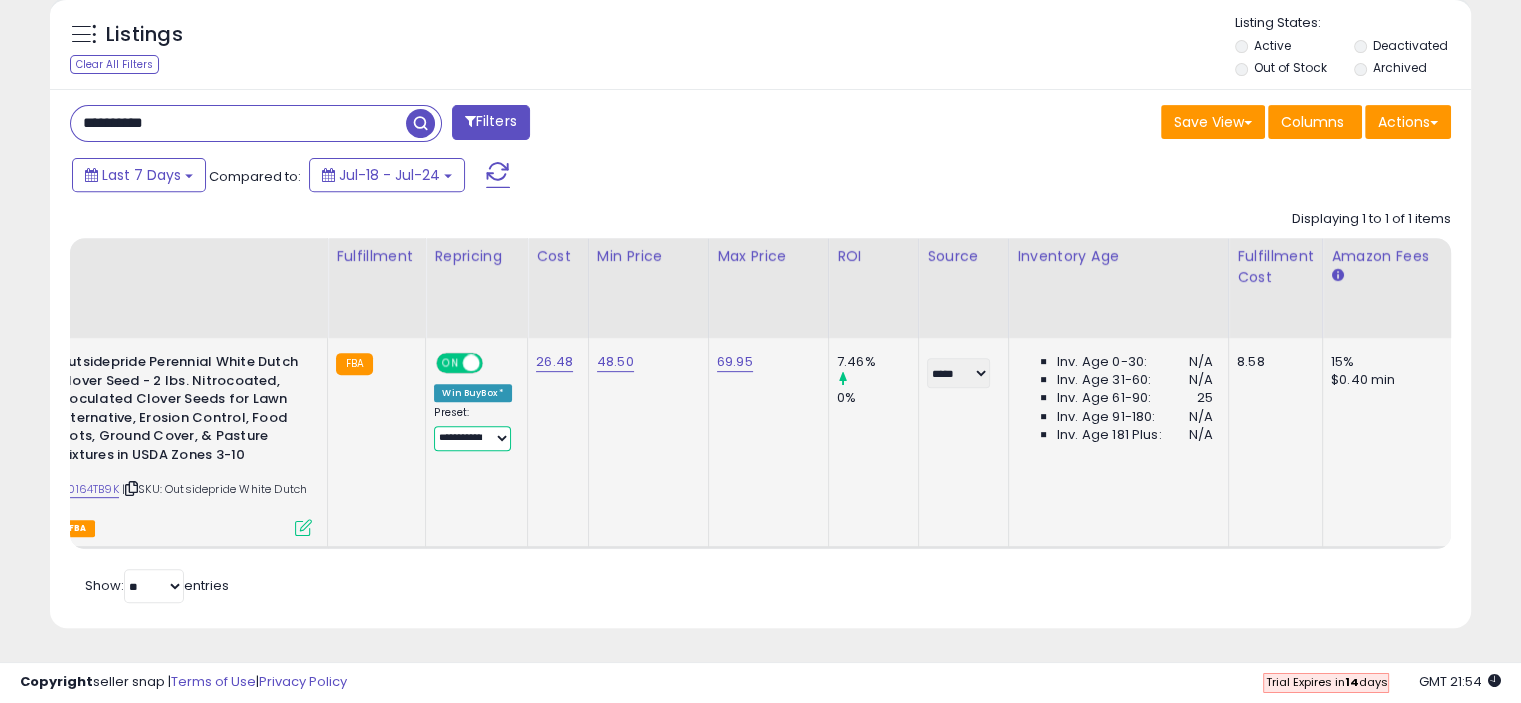 click on "**********" at bounding box center (472, 438) 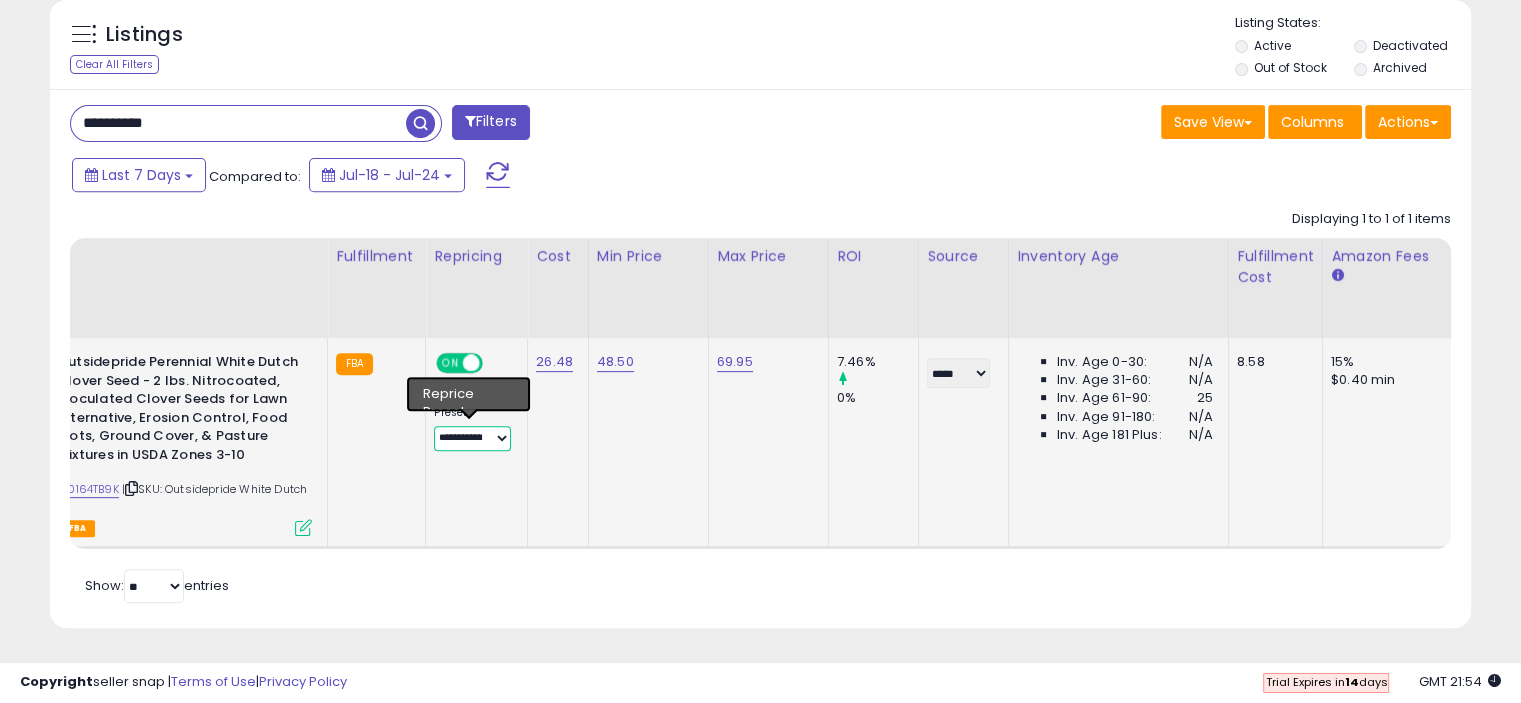 click on "**********" at bounding box center [472, 438] 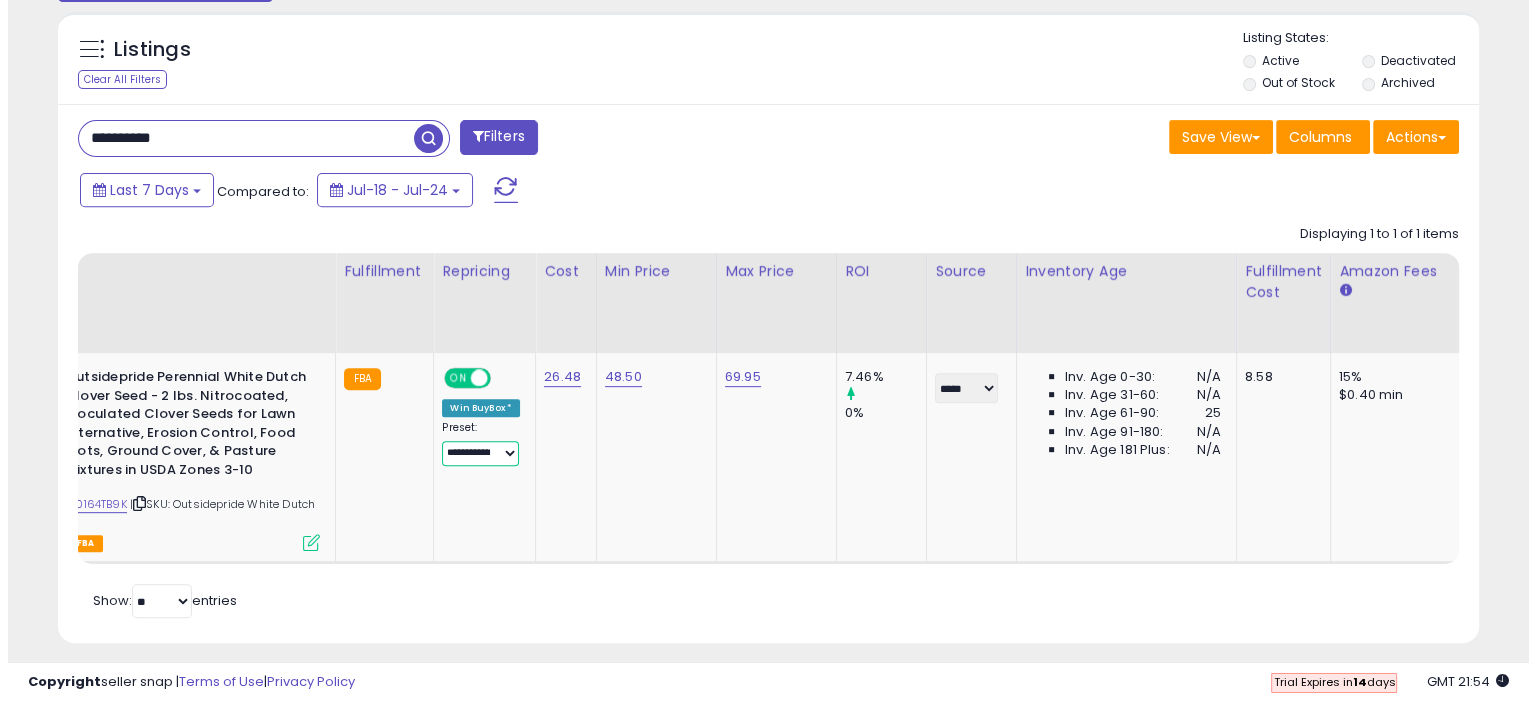 scroll, scrollTop: 796, scrollLeft: 0, axis: vertical 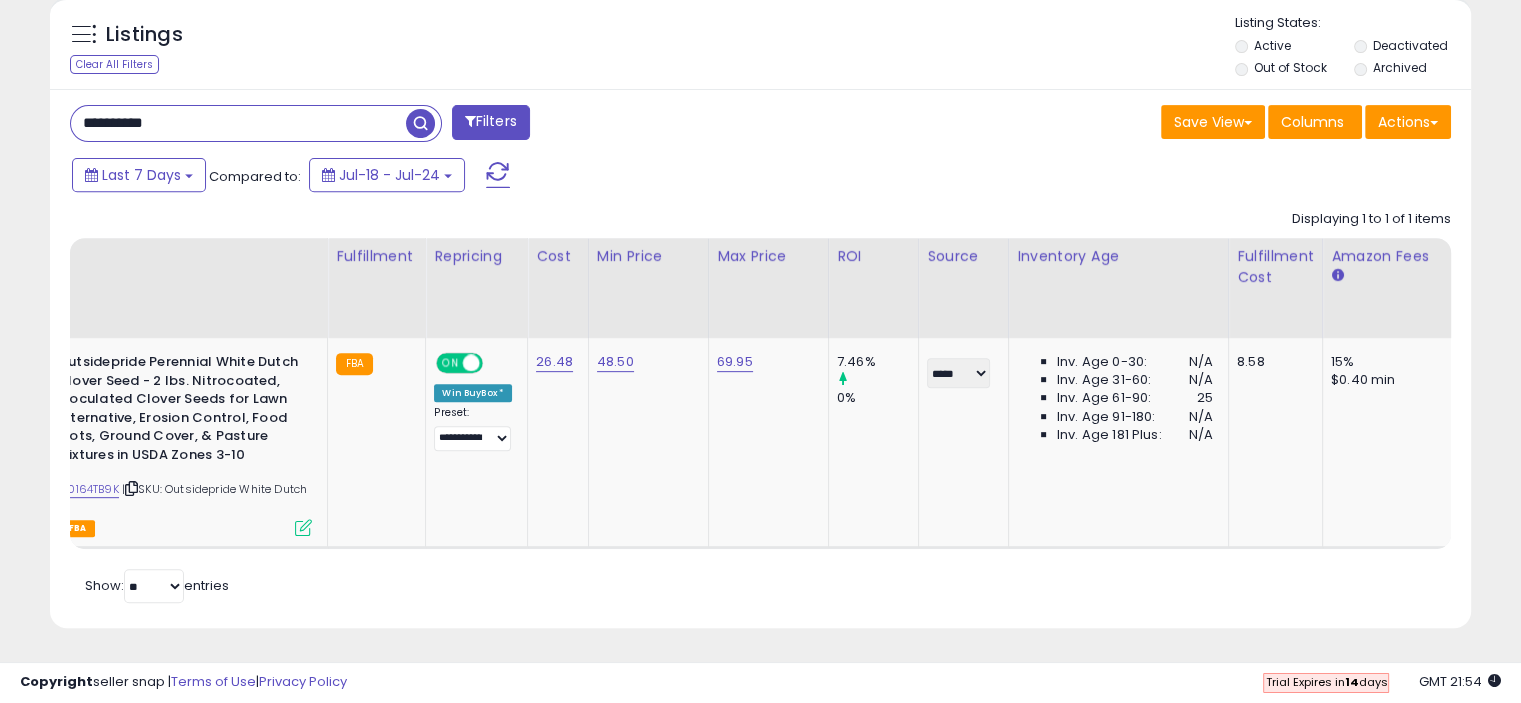 click at bounding box center (303, 527) 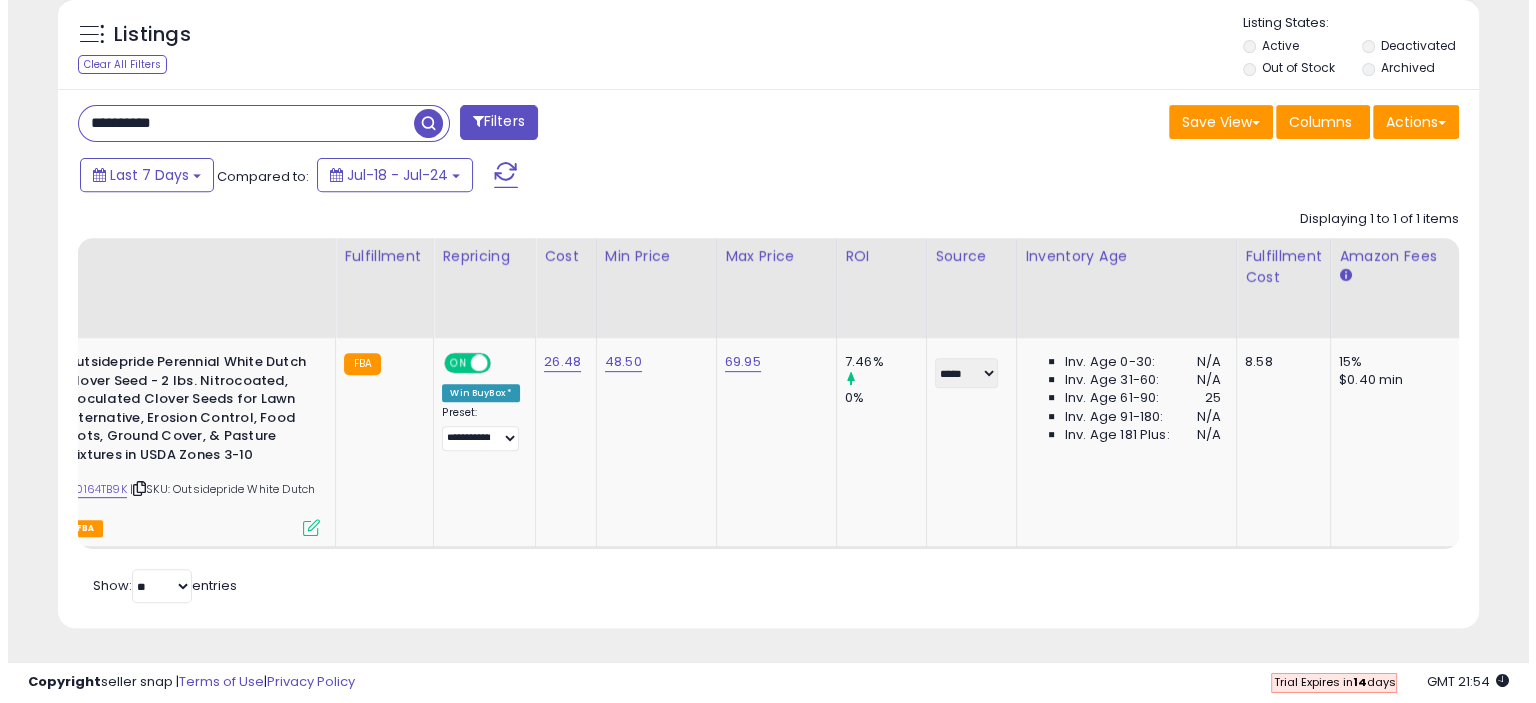 scroll, scrollTop: 999589, scrollLeft: 999168, axis: both 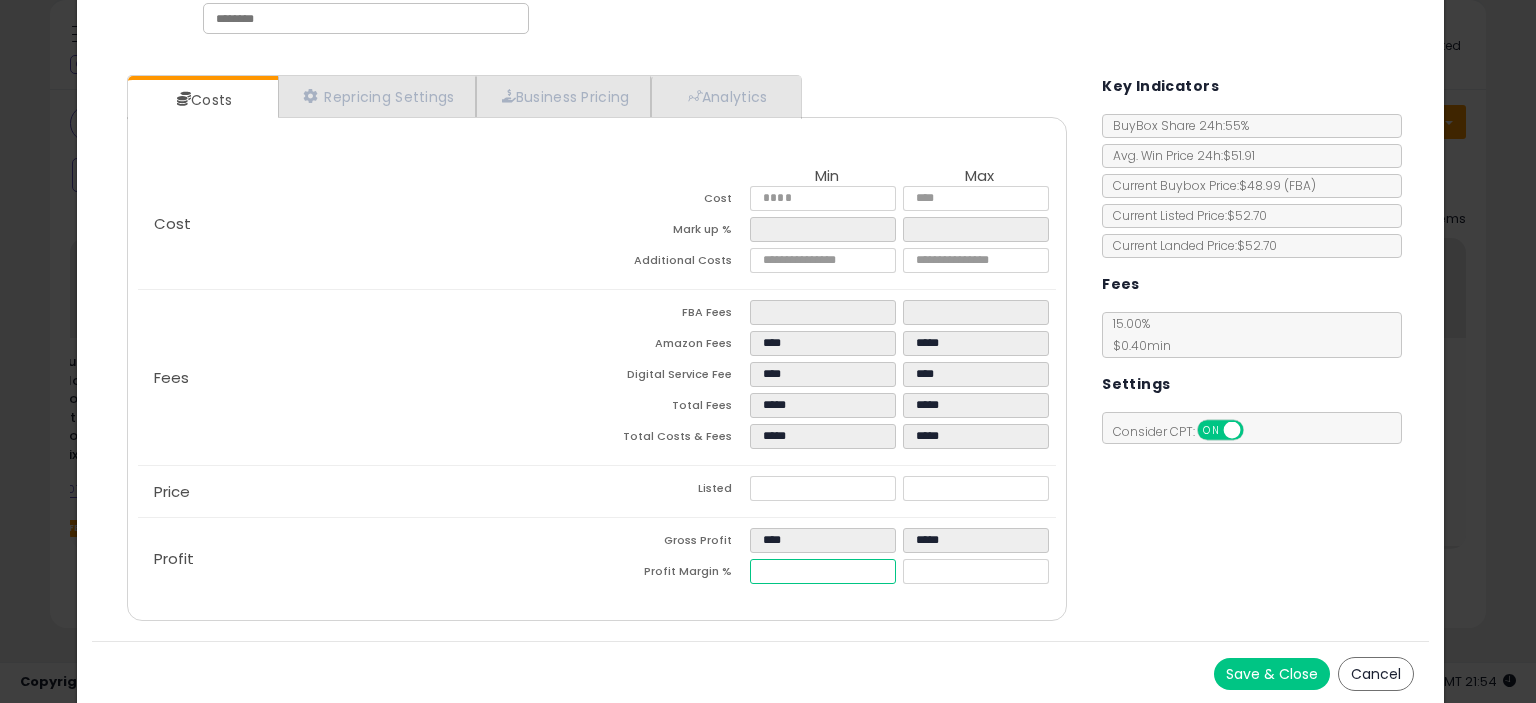 drag, startPoint x: 806, startPoint y: 562, endPoint x: 744, endPoint y: 567, distance: 62.201286 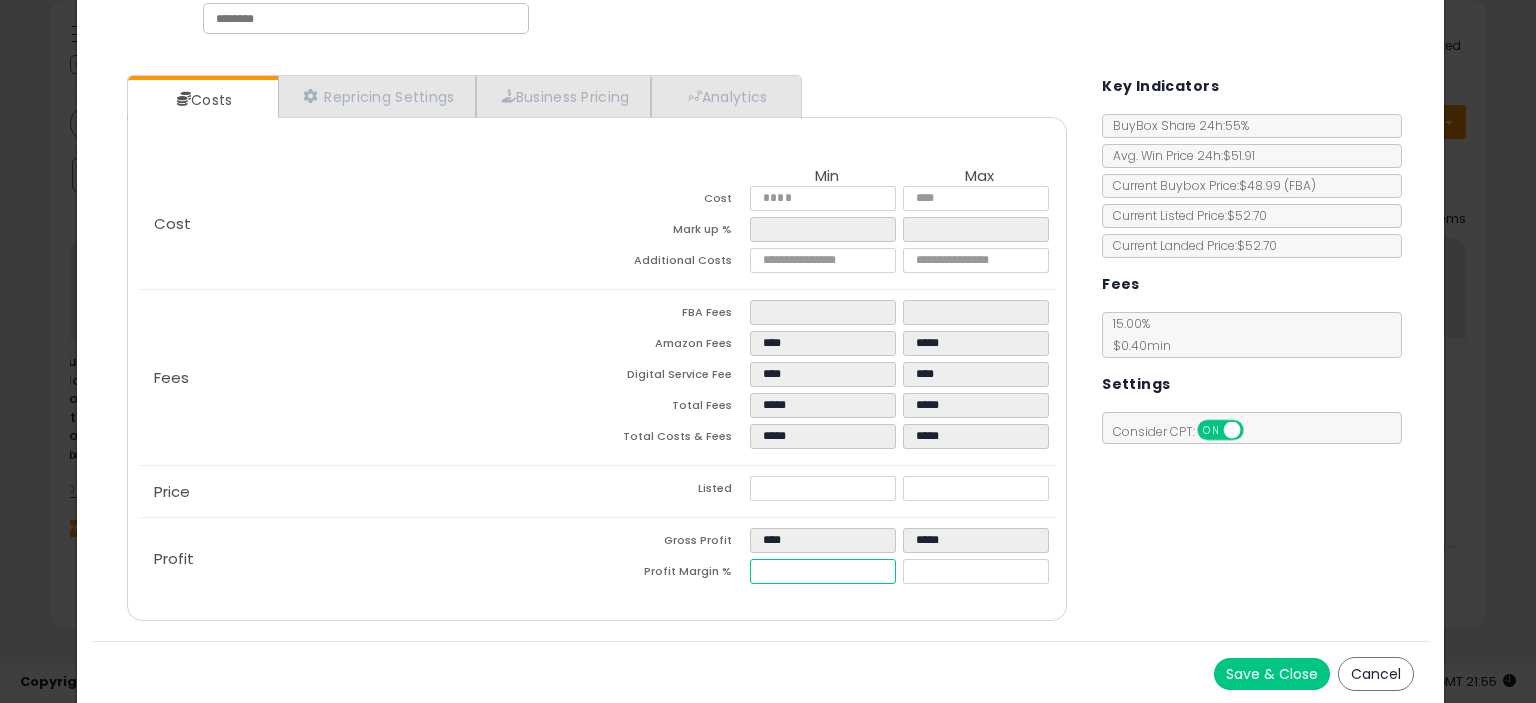 type on "**" 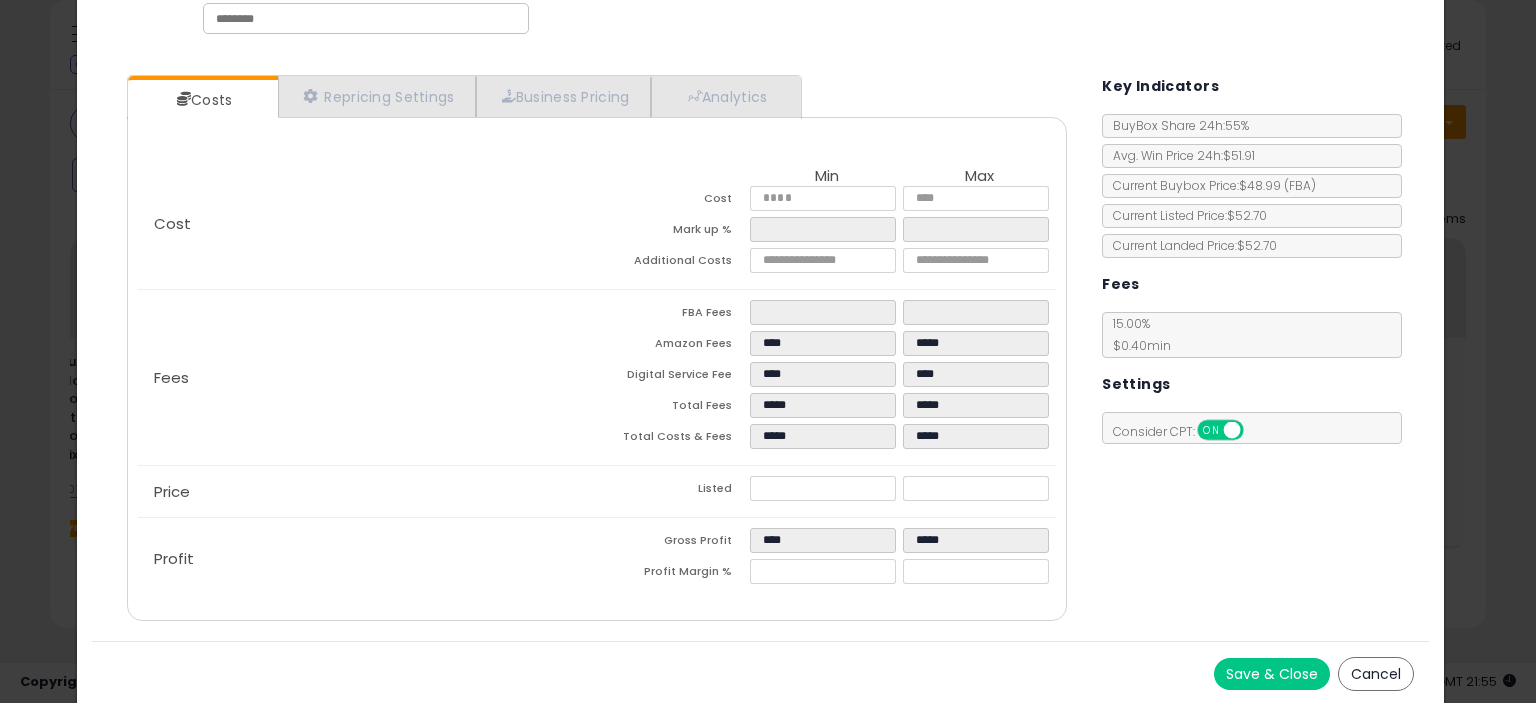 type on "*****" 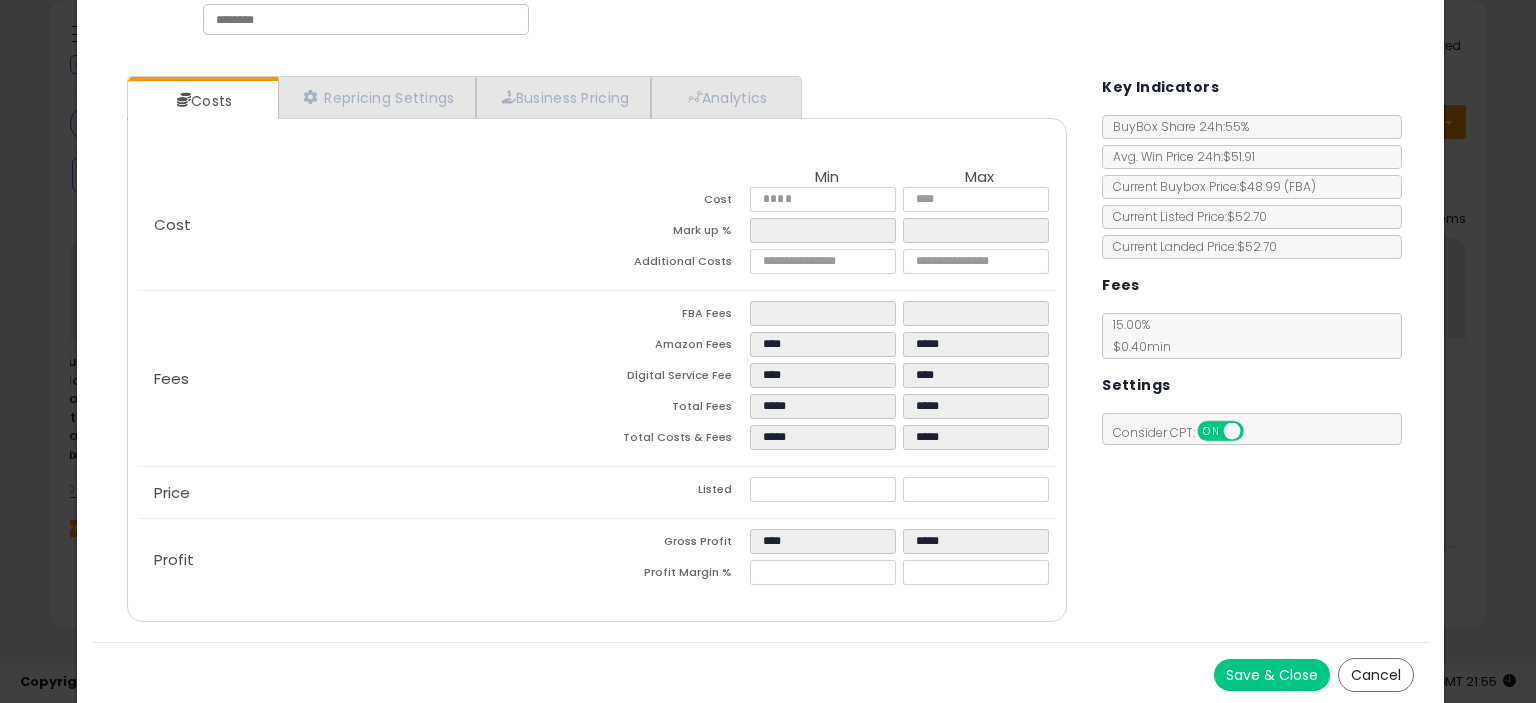 scroll, scrollTop: 130, scrollLeft: 0, axis: vertical 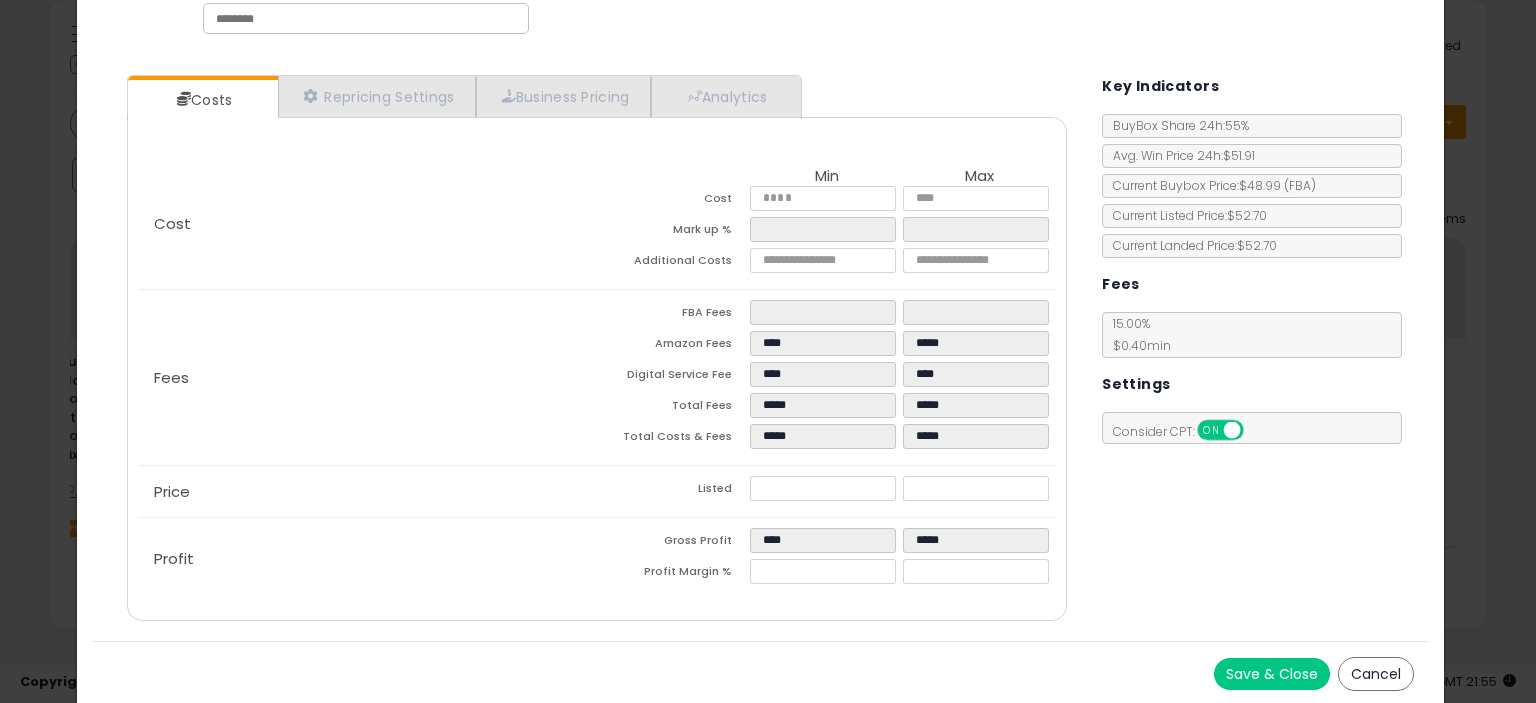 click on "Save & Close
Cancel" at bounding box center [760, 673] 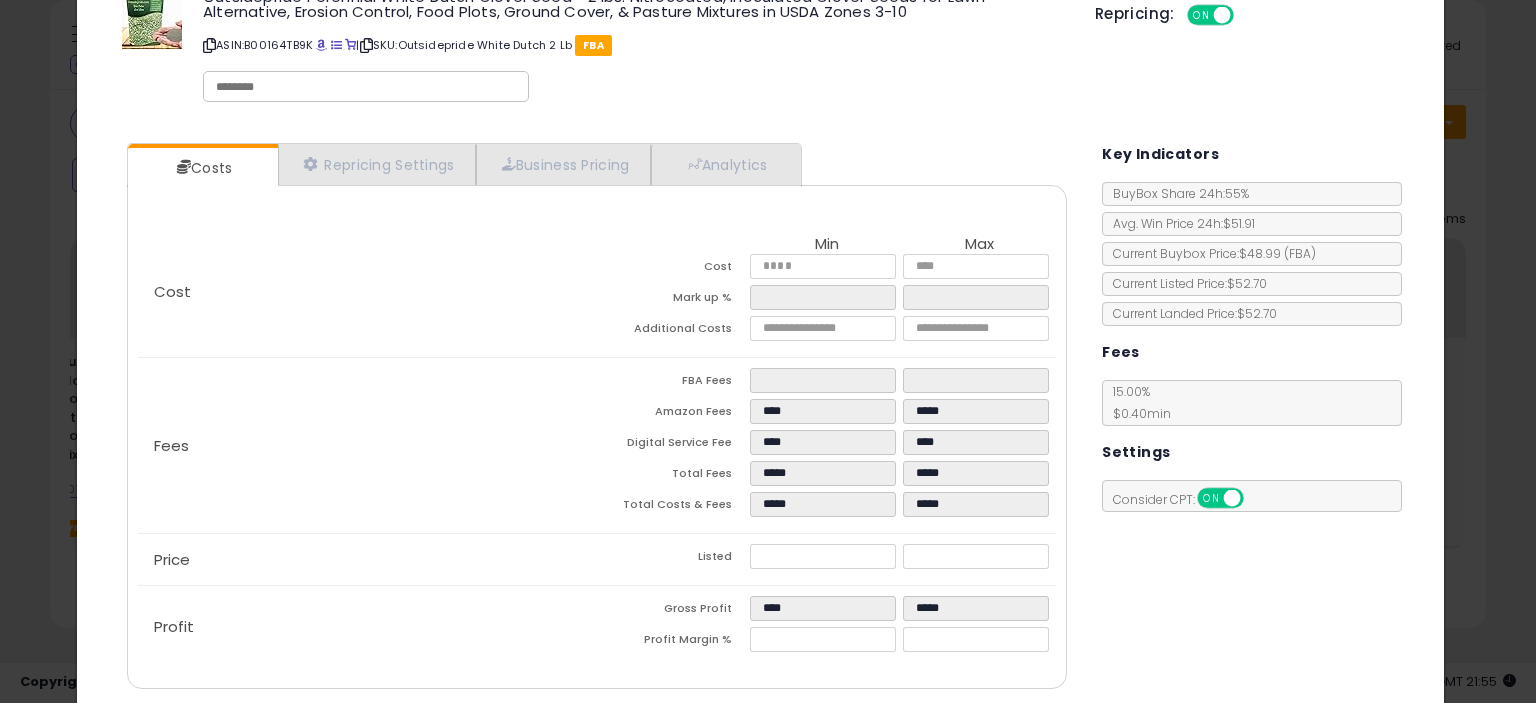 scroll, scrollTop: 0, scrollLeft: 0, axis: both 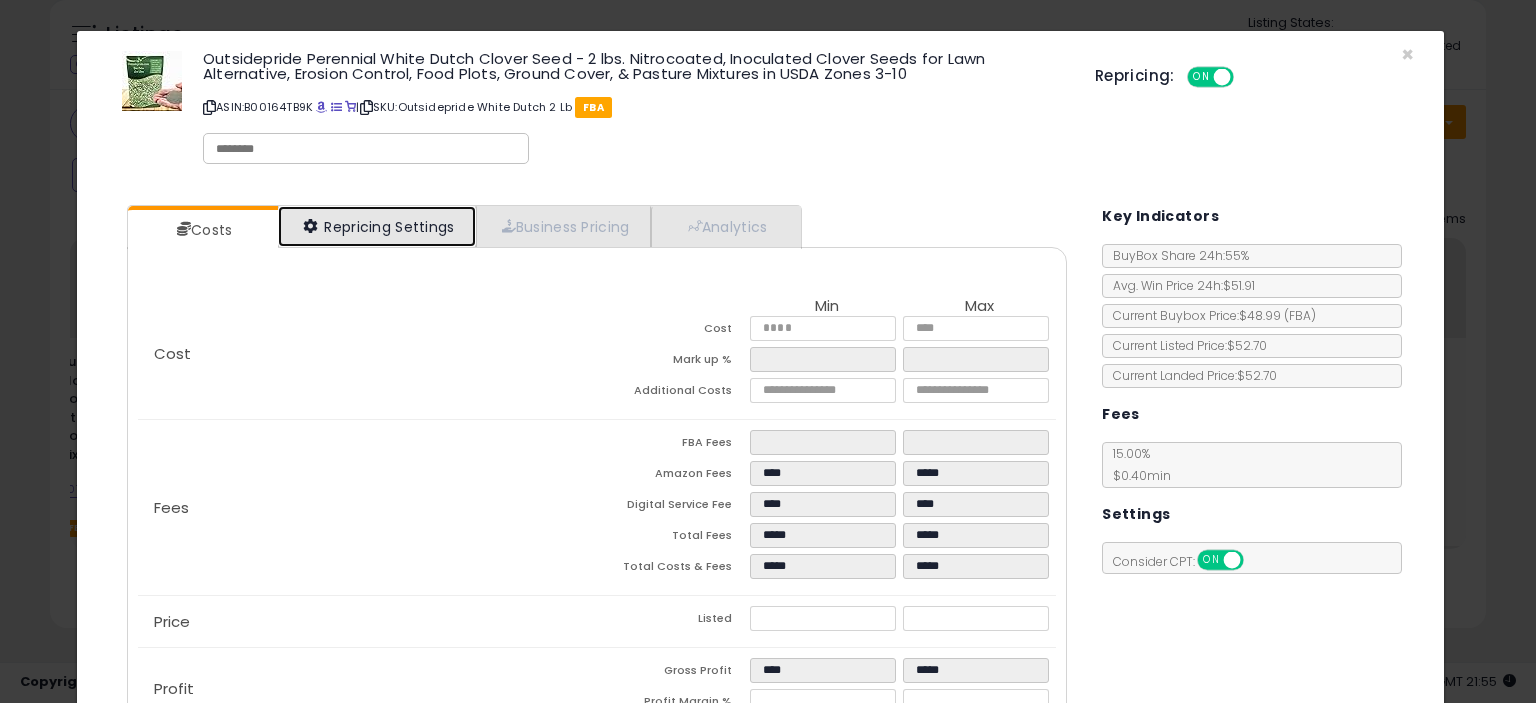 click on "Repricing Settings" at bounding box center [377, 226] 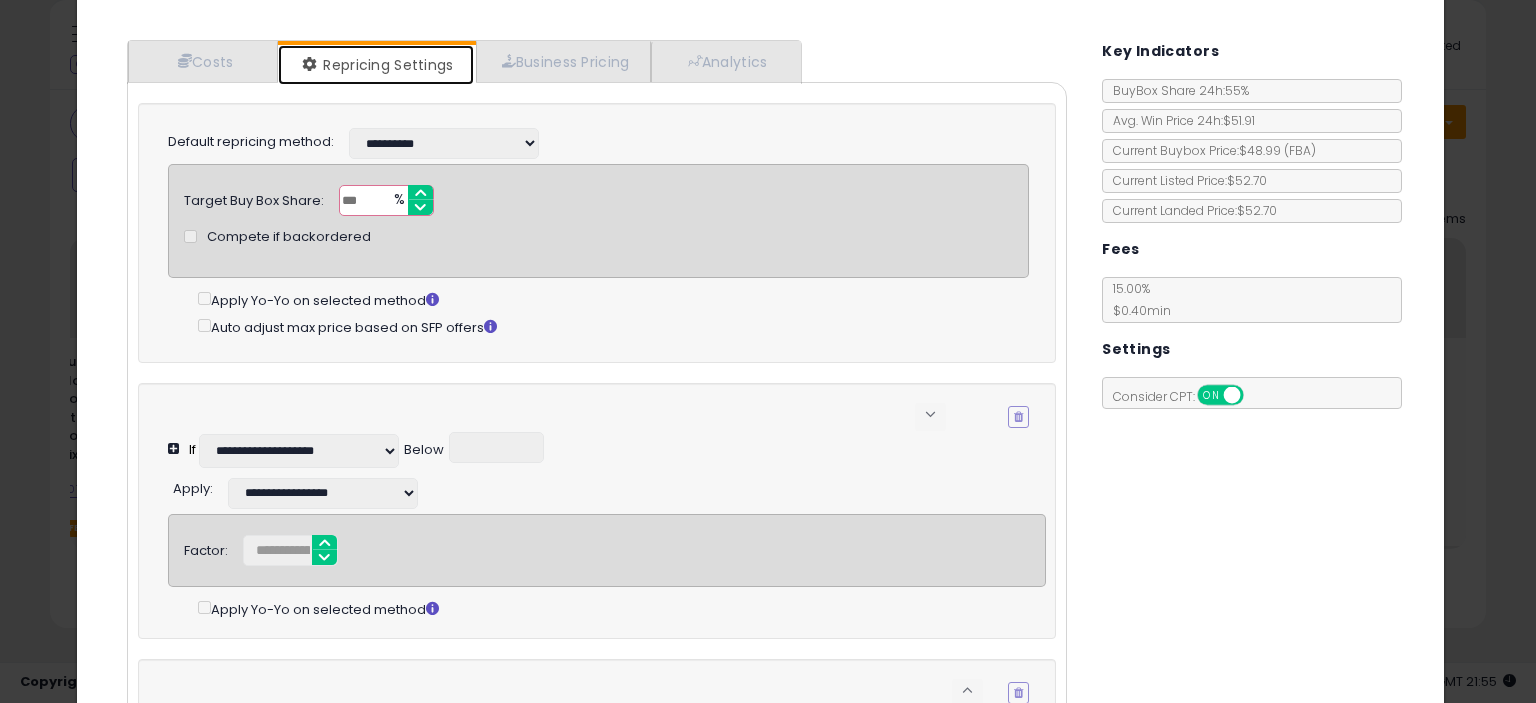 scroll, scrollTop: 200, scrollLeft: 0, axis: vertical 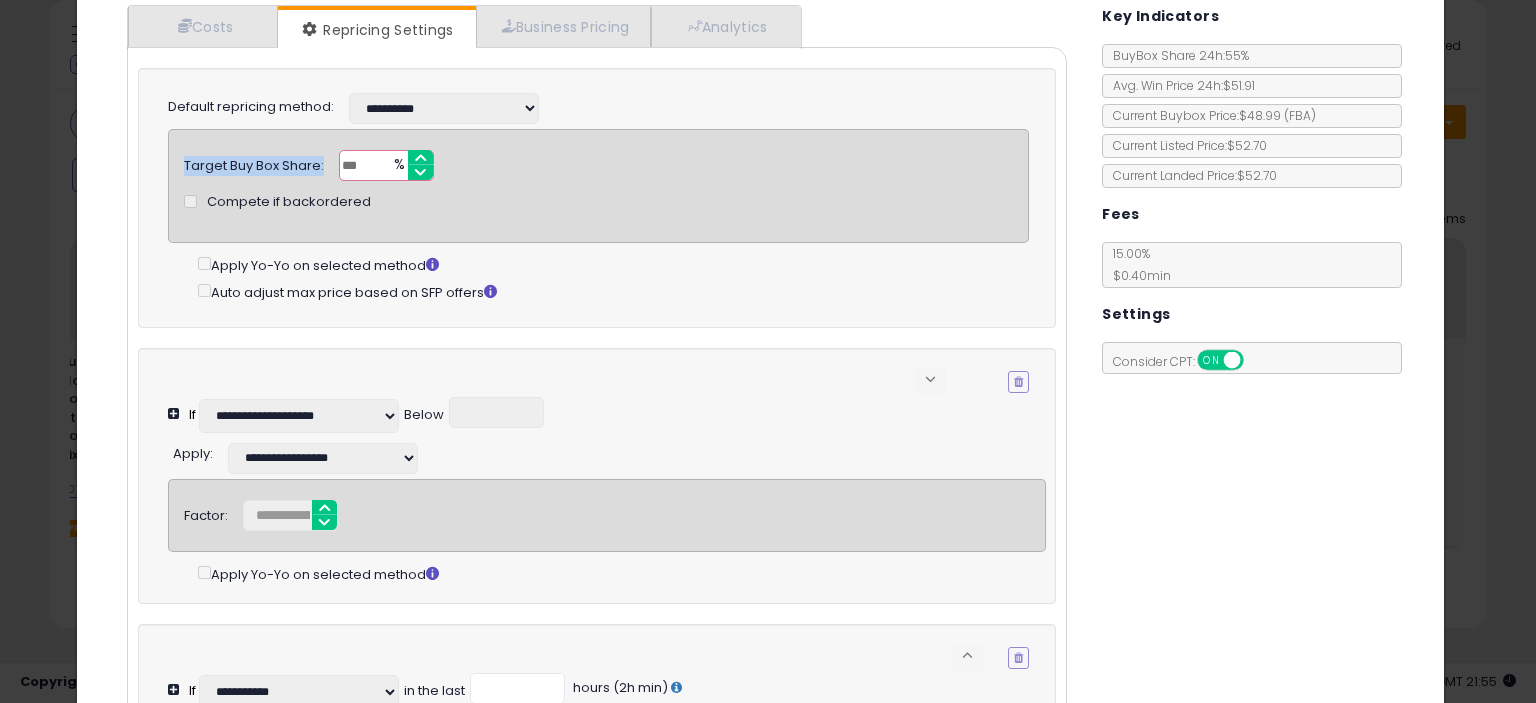 drag, startPoint x: 167, startPoint y: 161, endPoint x: 184, endPoint y: 161, distance: 17 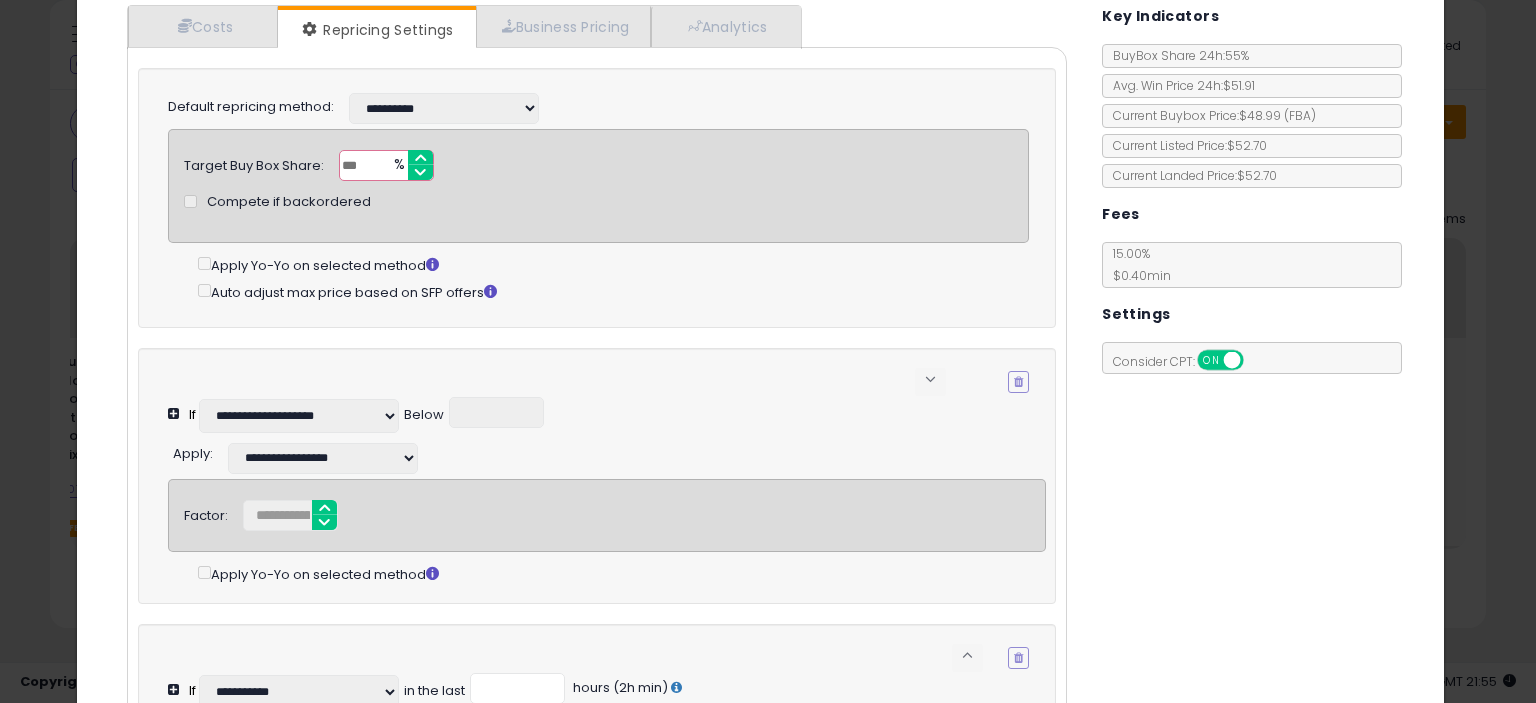 click on "Target Buy Box Share:
**
%
Compete if backordered" at bounding box center (598, 165) 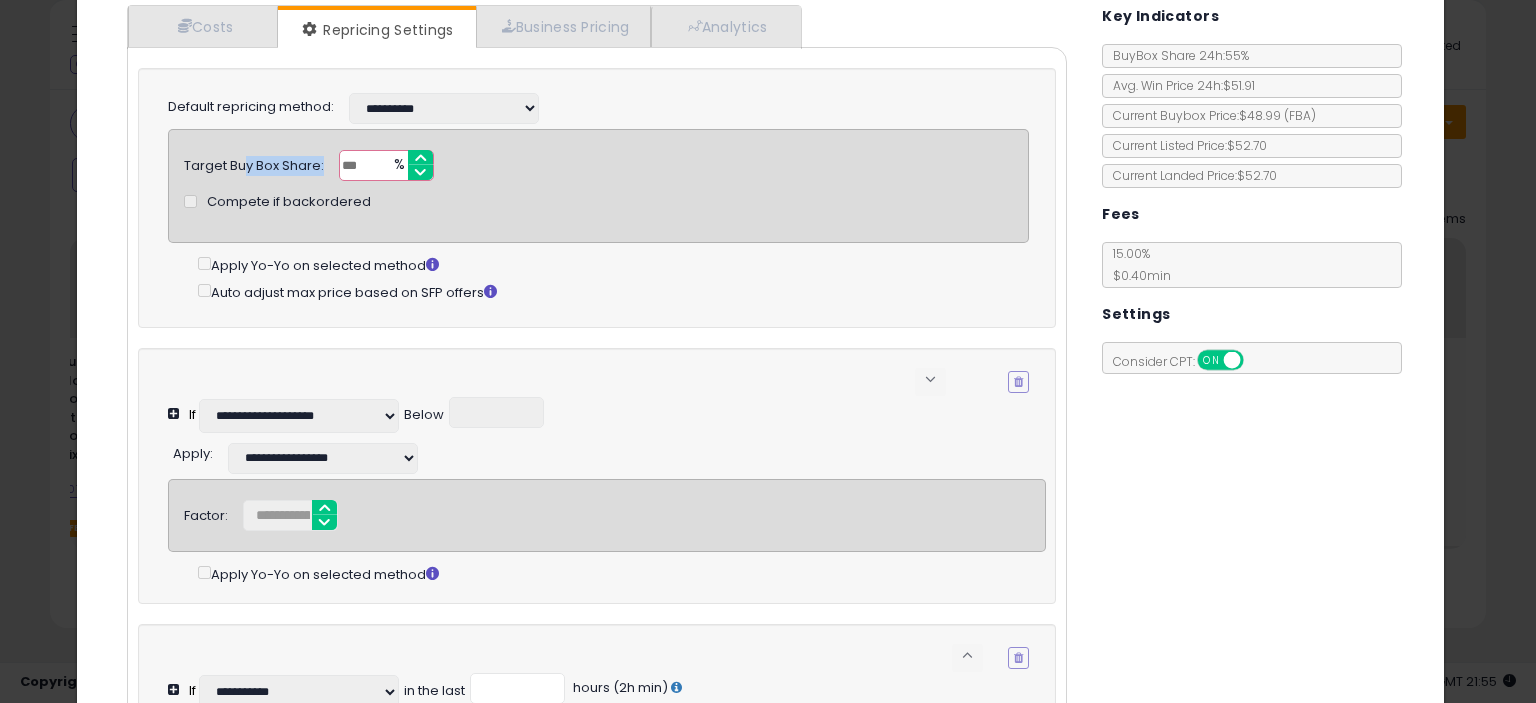 drag, startPoint x: 194, startPoint y: 163, endPoint x: 241, endPoint y: 158, distance: 47.26521 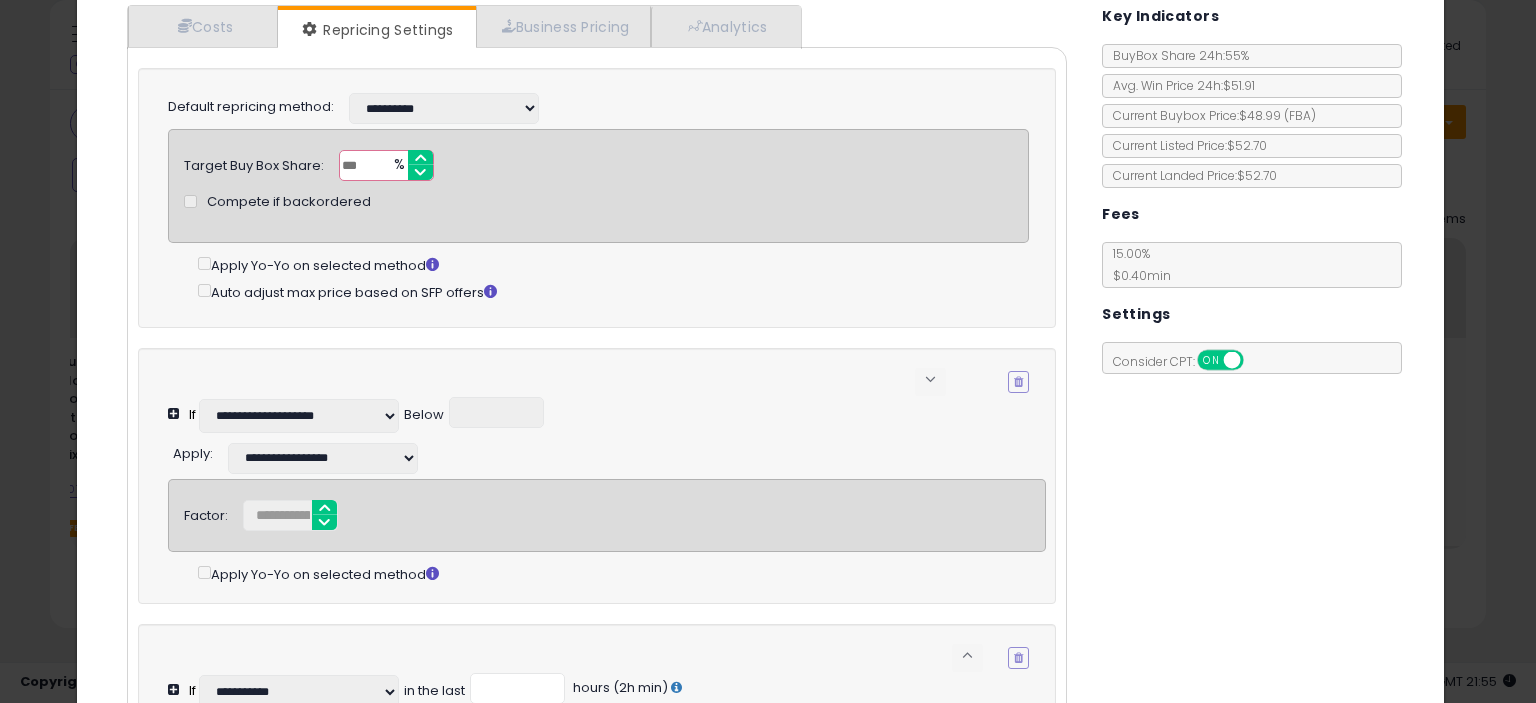 click on "Target Buy Box Share:" at bounding box center [254, 163] 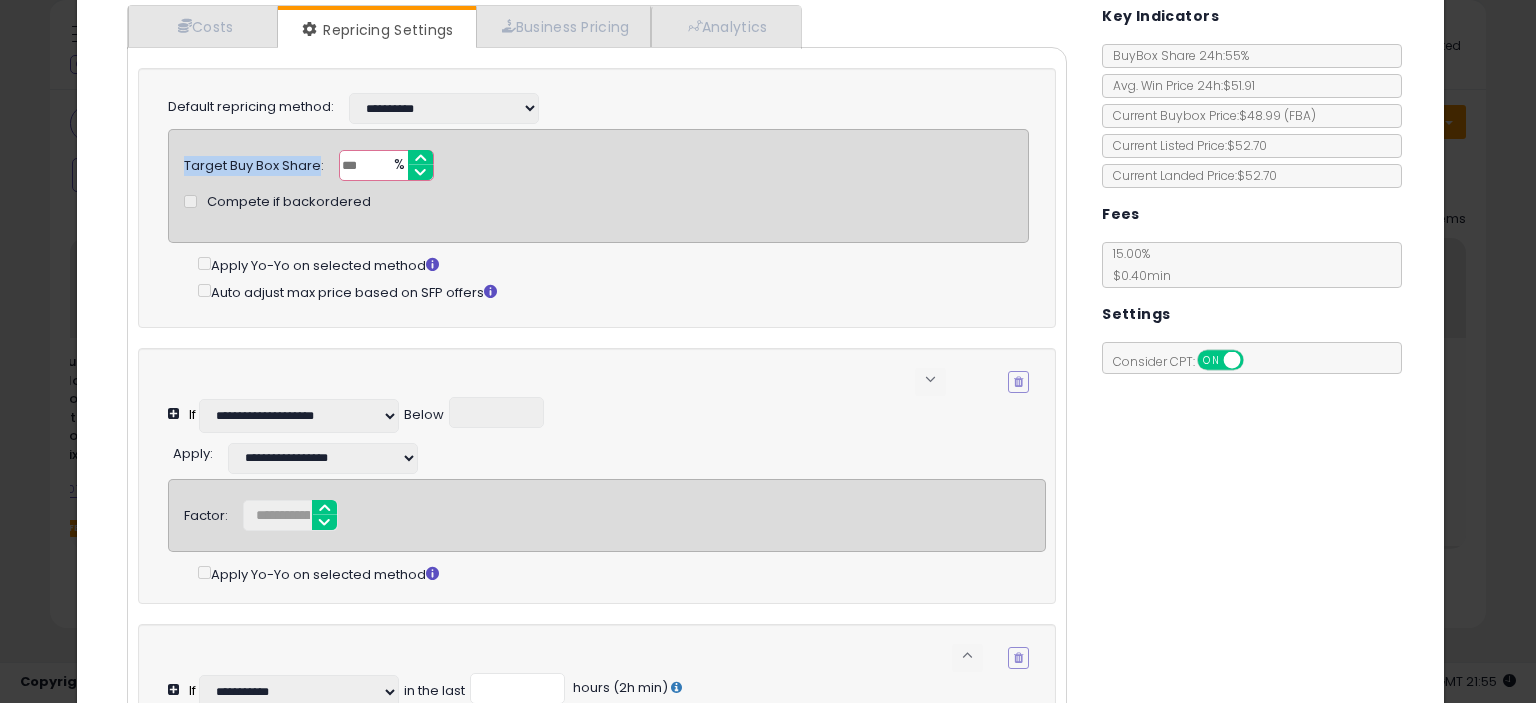 drag, startPoint x: 184, startPoint y: 164, endPoint x: 318, endPoint y: 165, distance: 134.00374 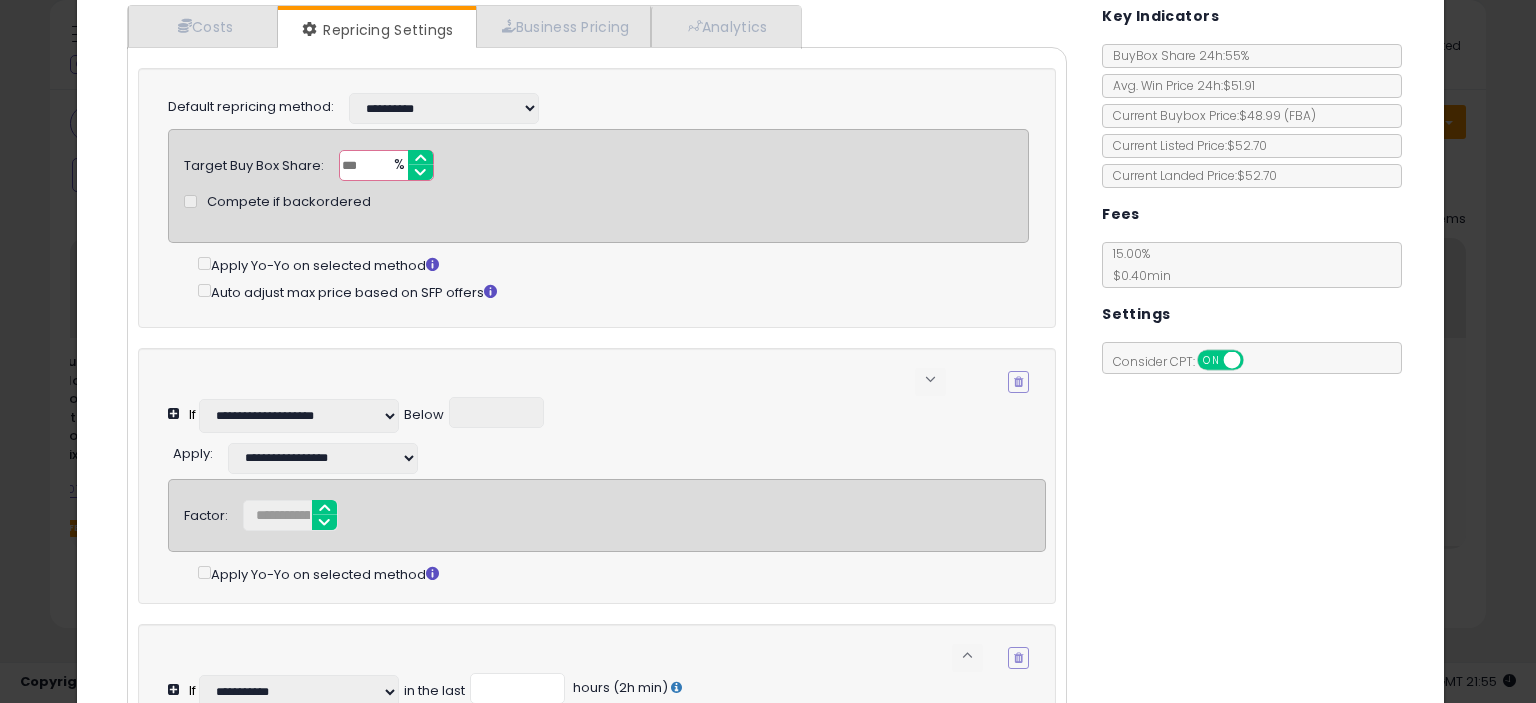 click on "Compete if backordered" at bounding box center (598, 201) 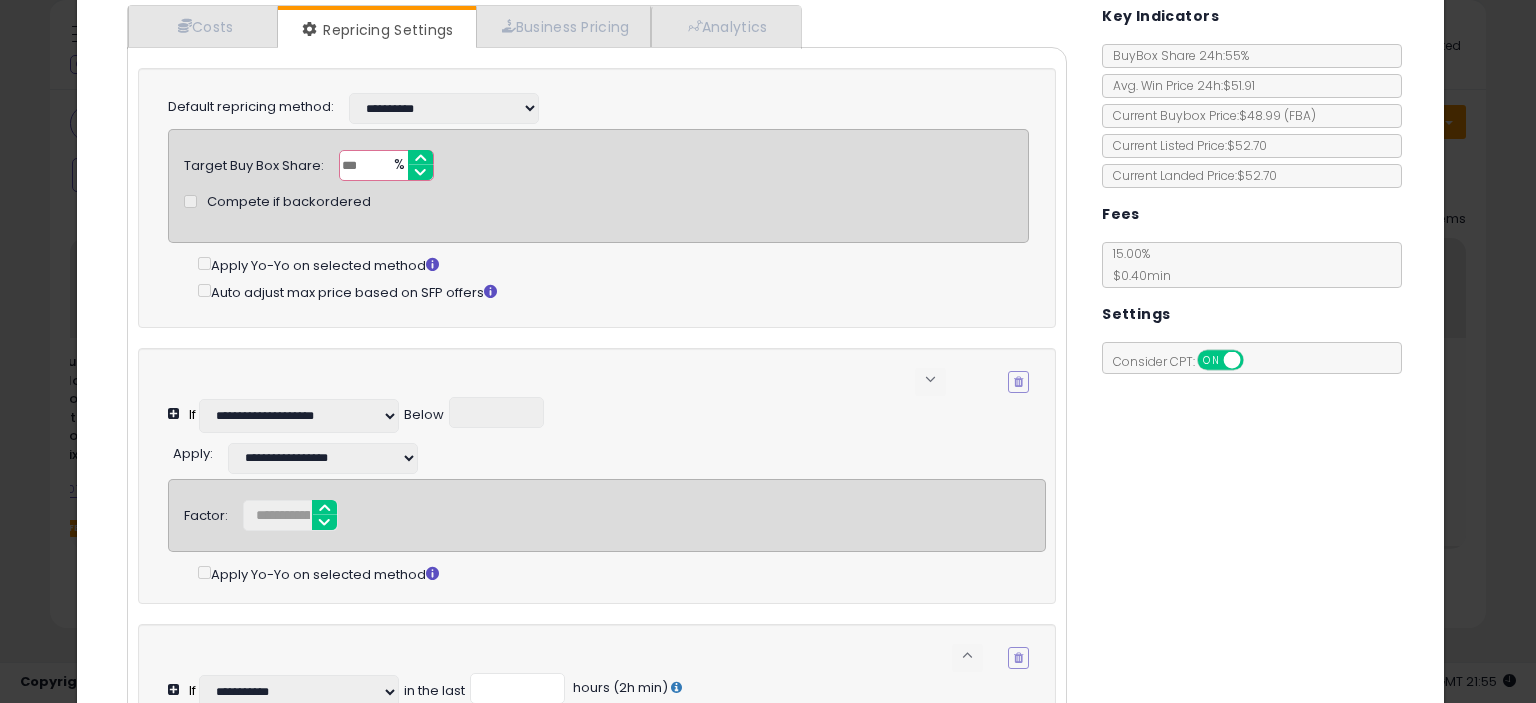 drag, startPoint x: 208, startPoint y: 199, endPoint x: 371, endPoint y: 195, distance: 163.04907 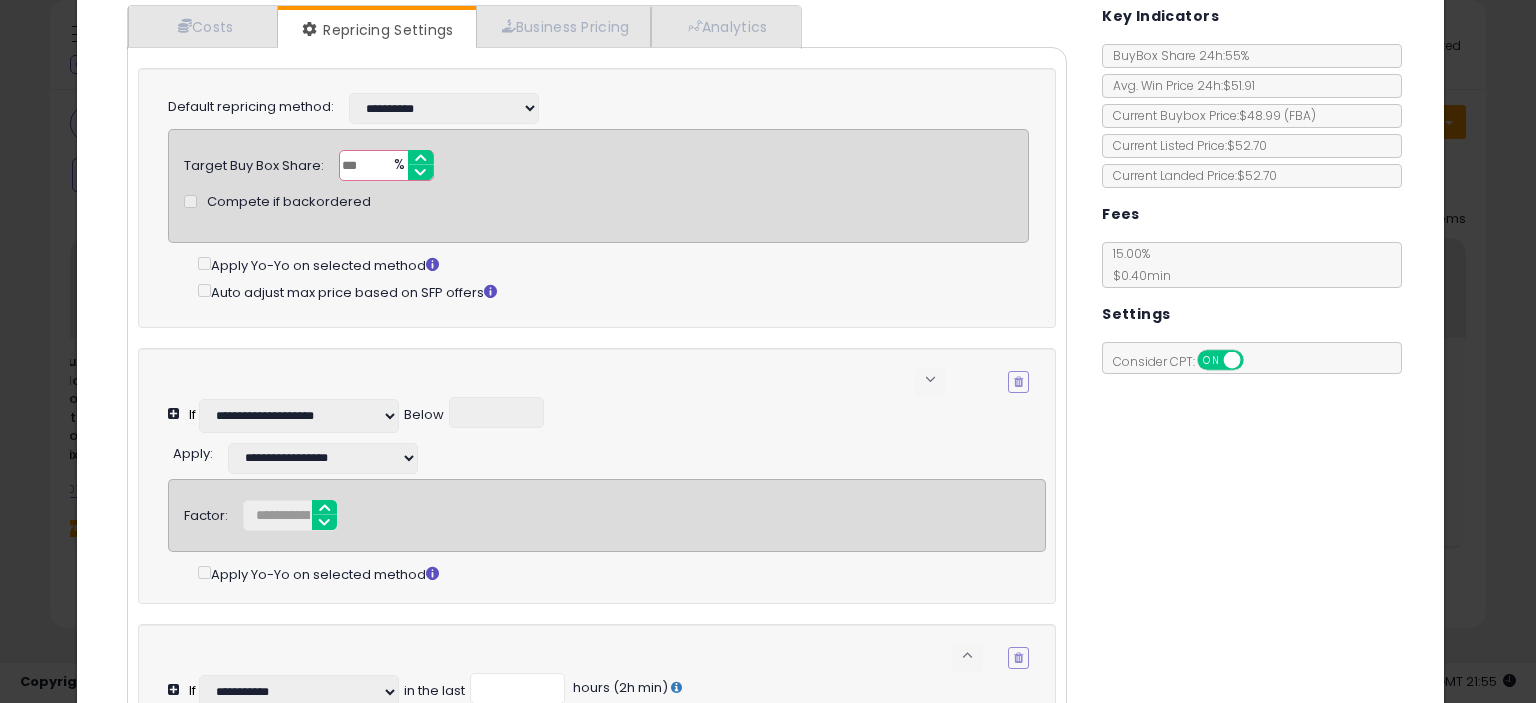 click on "Compete if backordered" at bounding box center (289, 202) 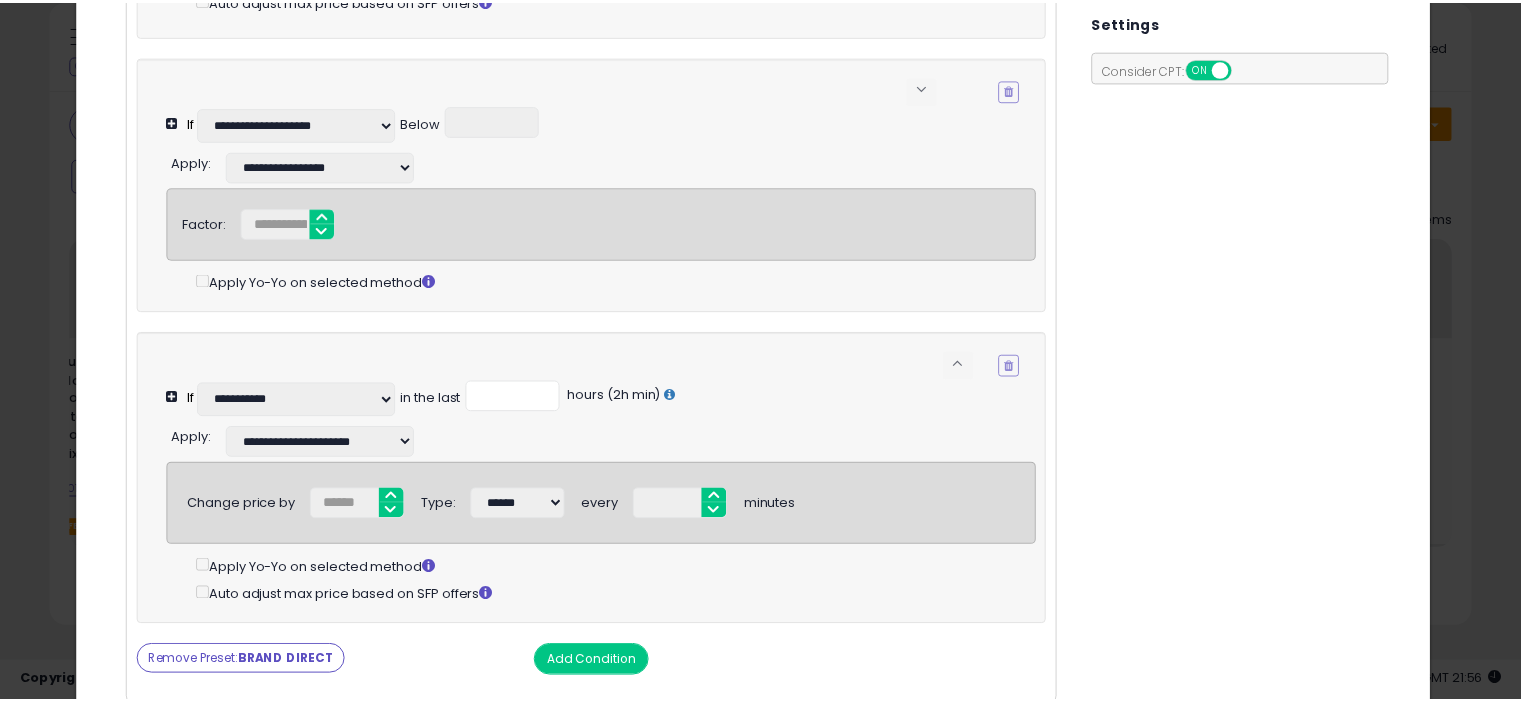 scroll, scrollTop: 609, scrollLeft: 0, axis: vertical 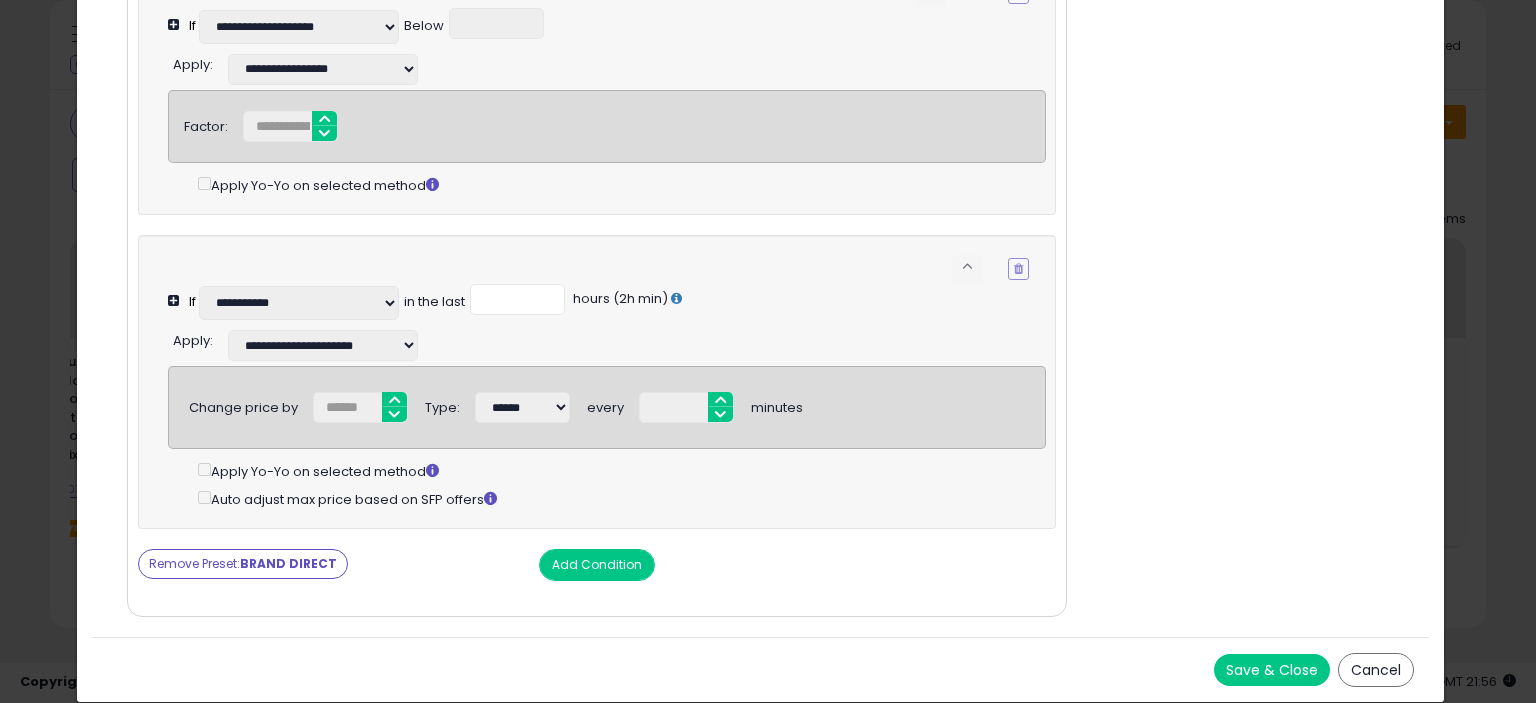 drag, startPoint x: 1361, startPoint y: 665, endPoint x: 1335, endPoint y: 667, distance: 26.076809 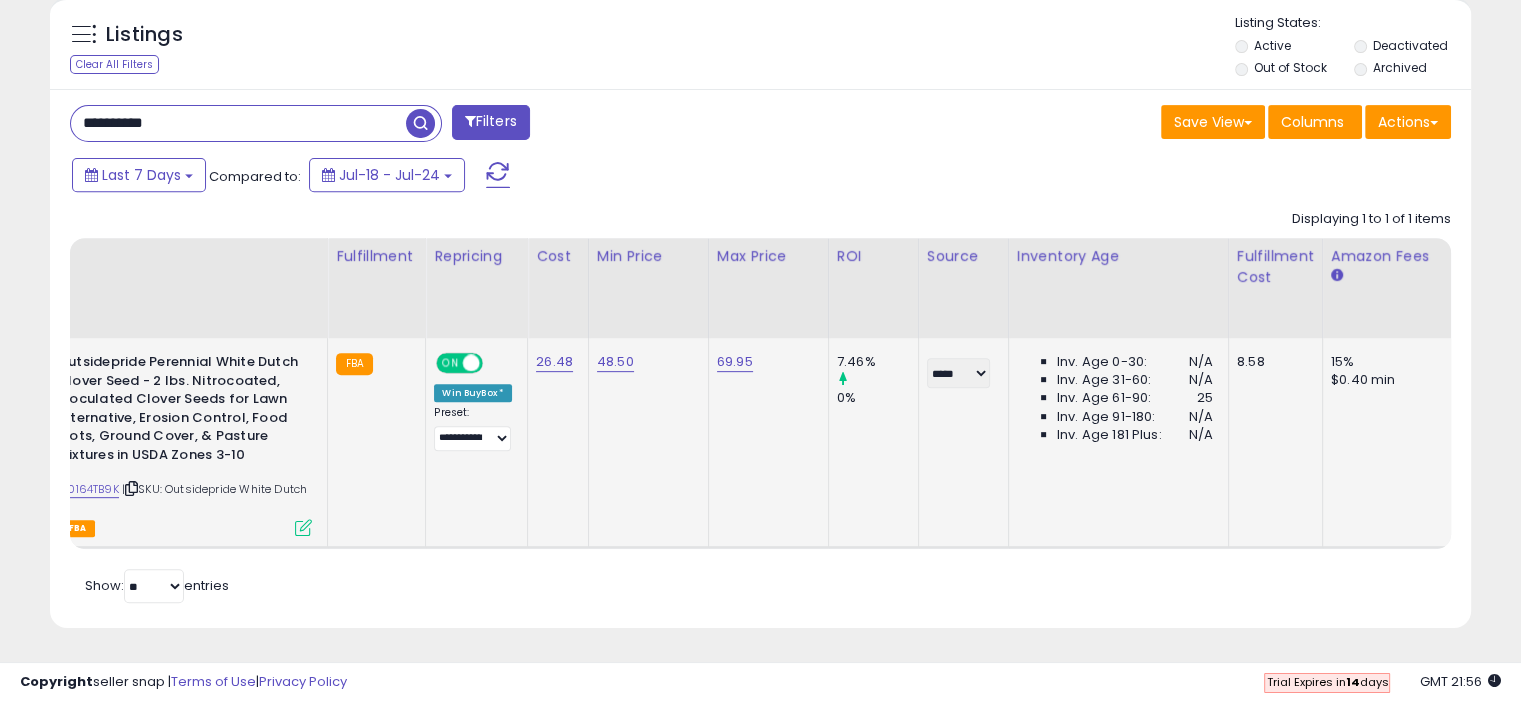 scroll, scrollTop: 409, scrollLeft: 822, axis: both 